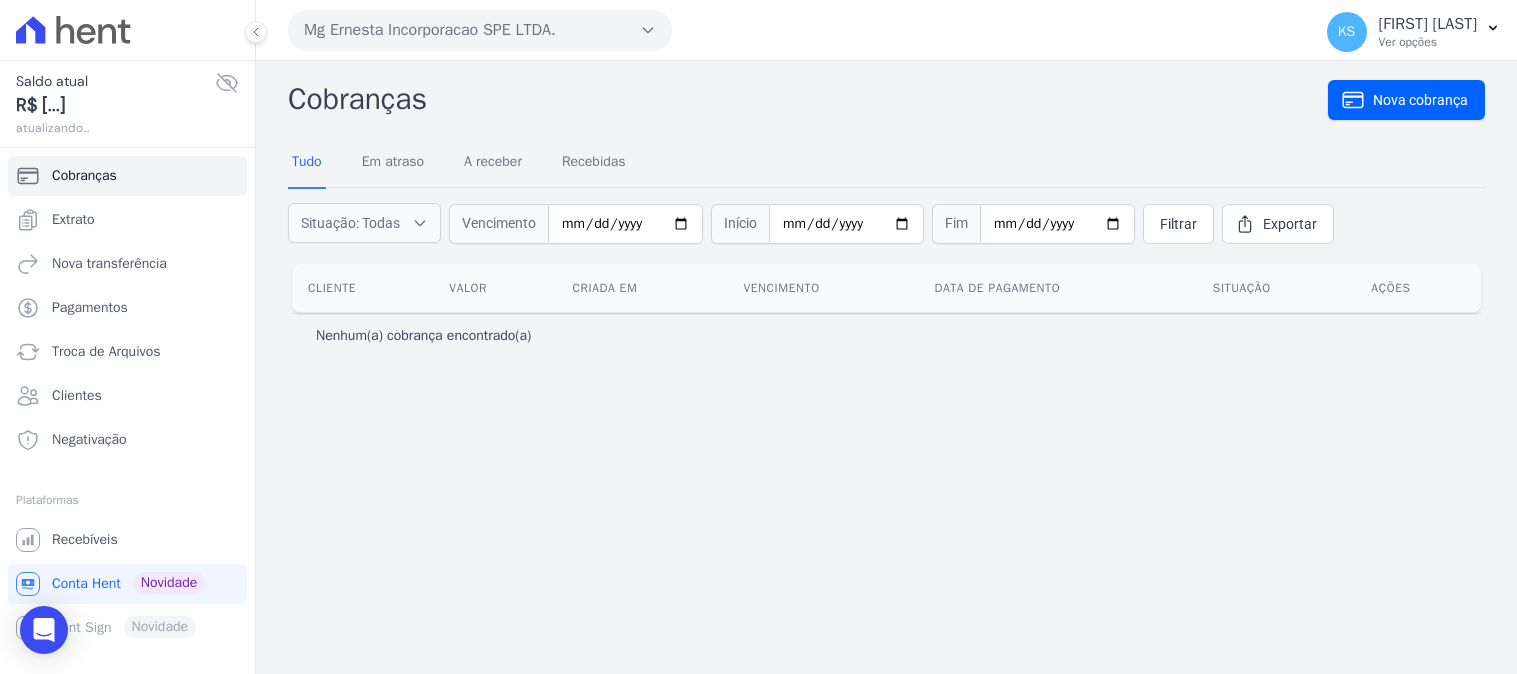 scroll, scrollTop: 0, scrollLeft: 0, axis: both 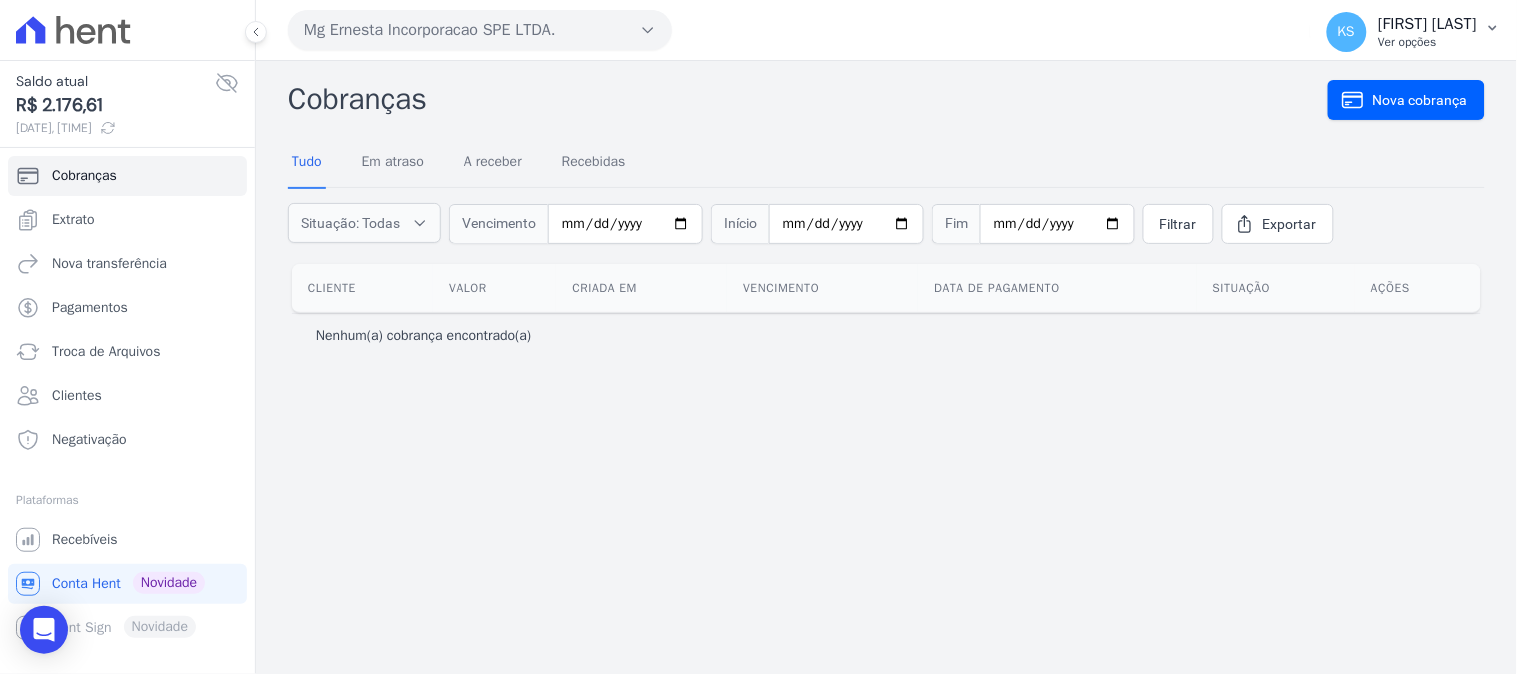 click on "[FIRST] [LAST]" at bounding box center [1428, 24] 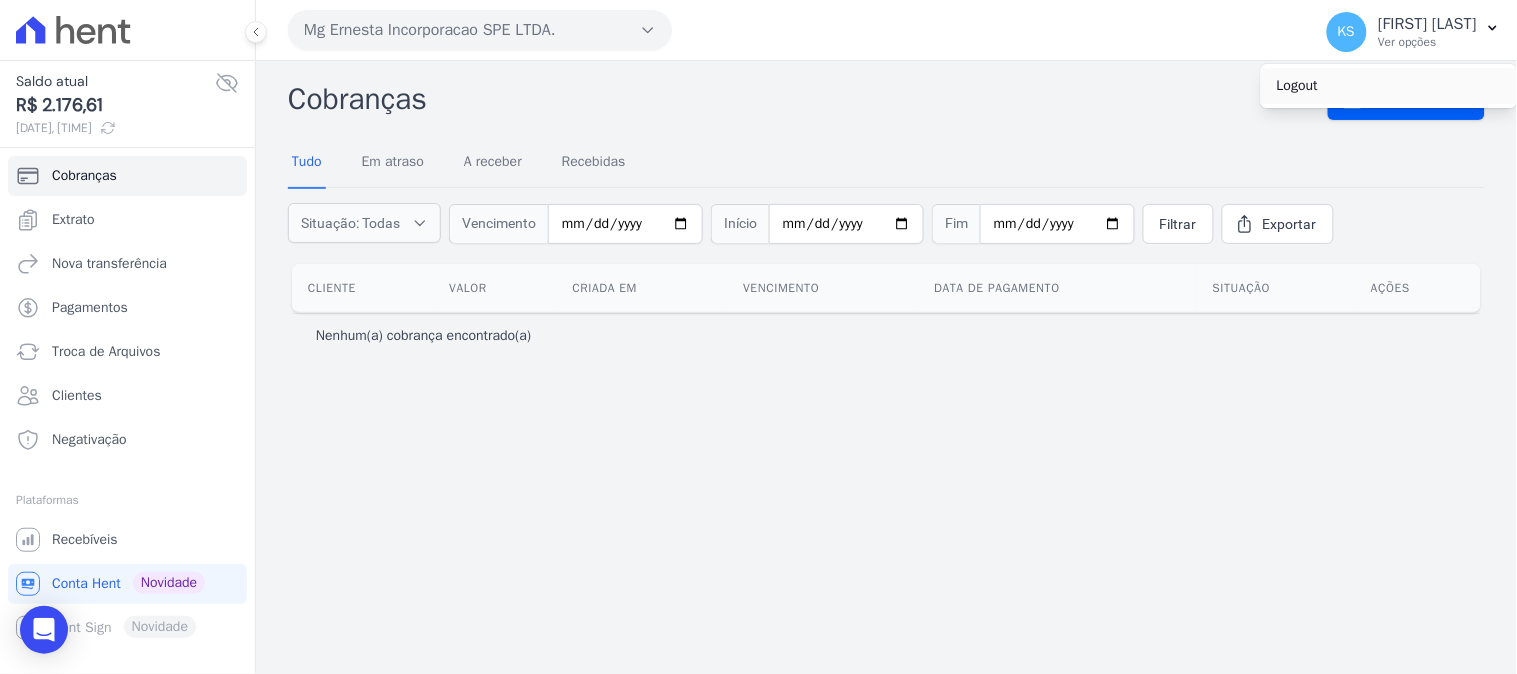 click on "Logout" at bounding box center [1389, 86] 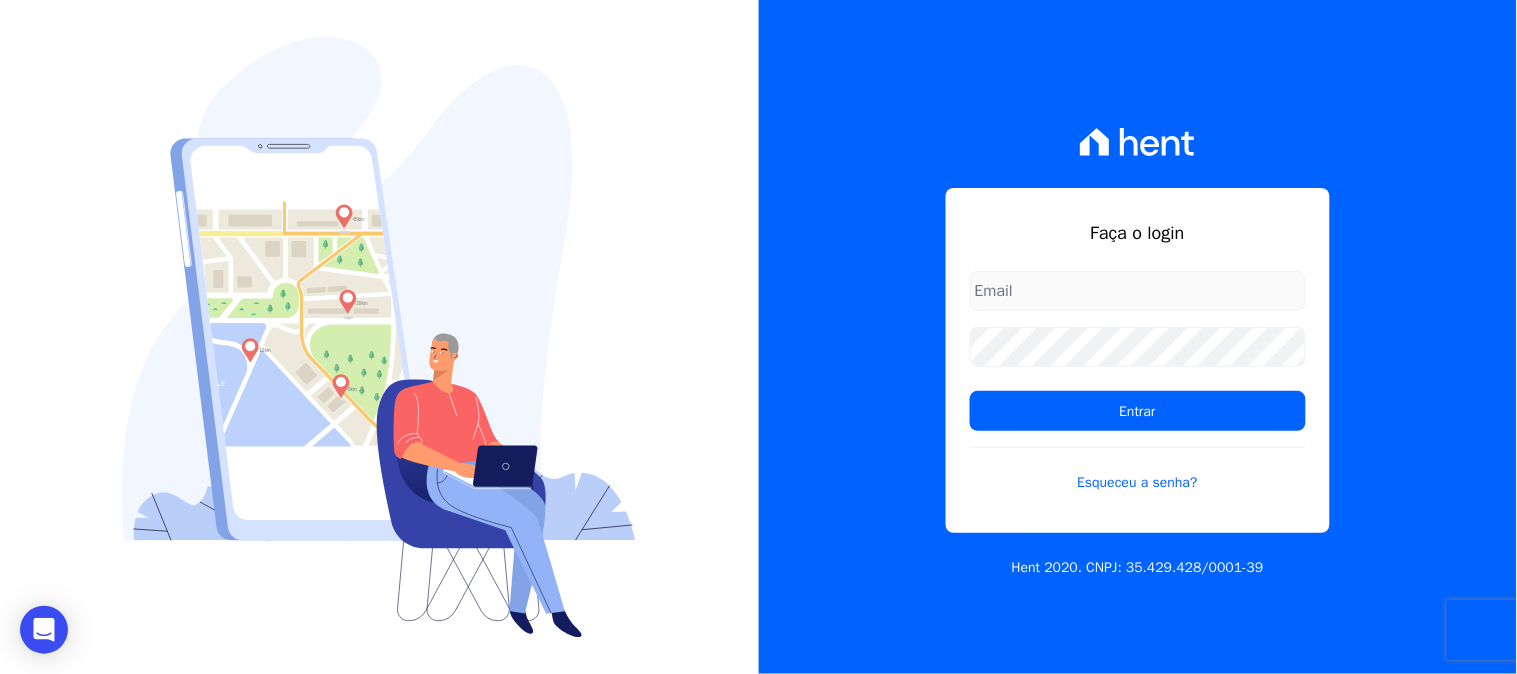 click at bounding box center [1138, 291] 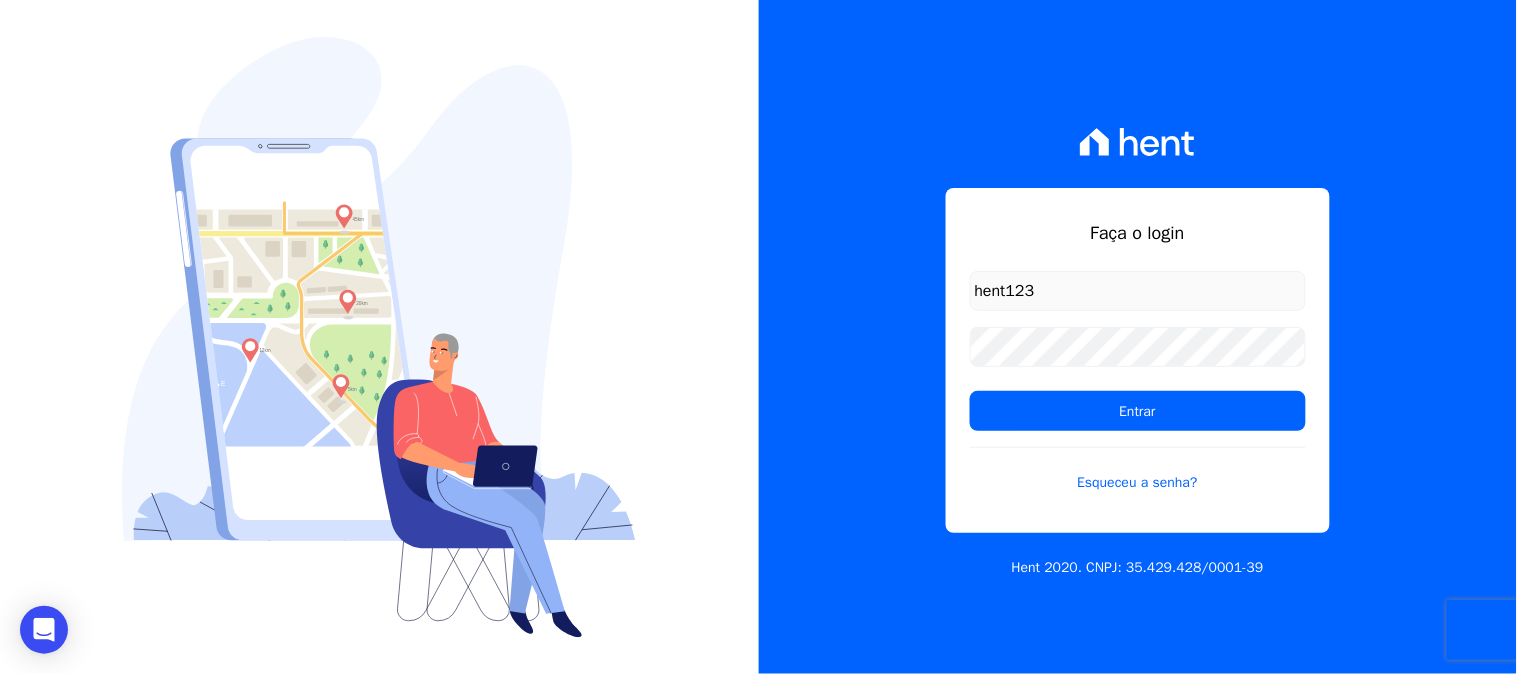 drag, startPoint x: 1106, startPoint y: 296, endPoint x: 940, endPoint y: 300, distance: 166.04819 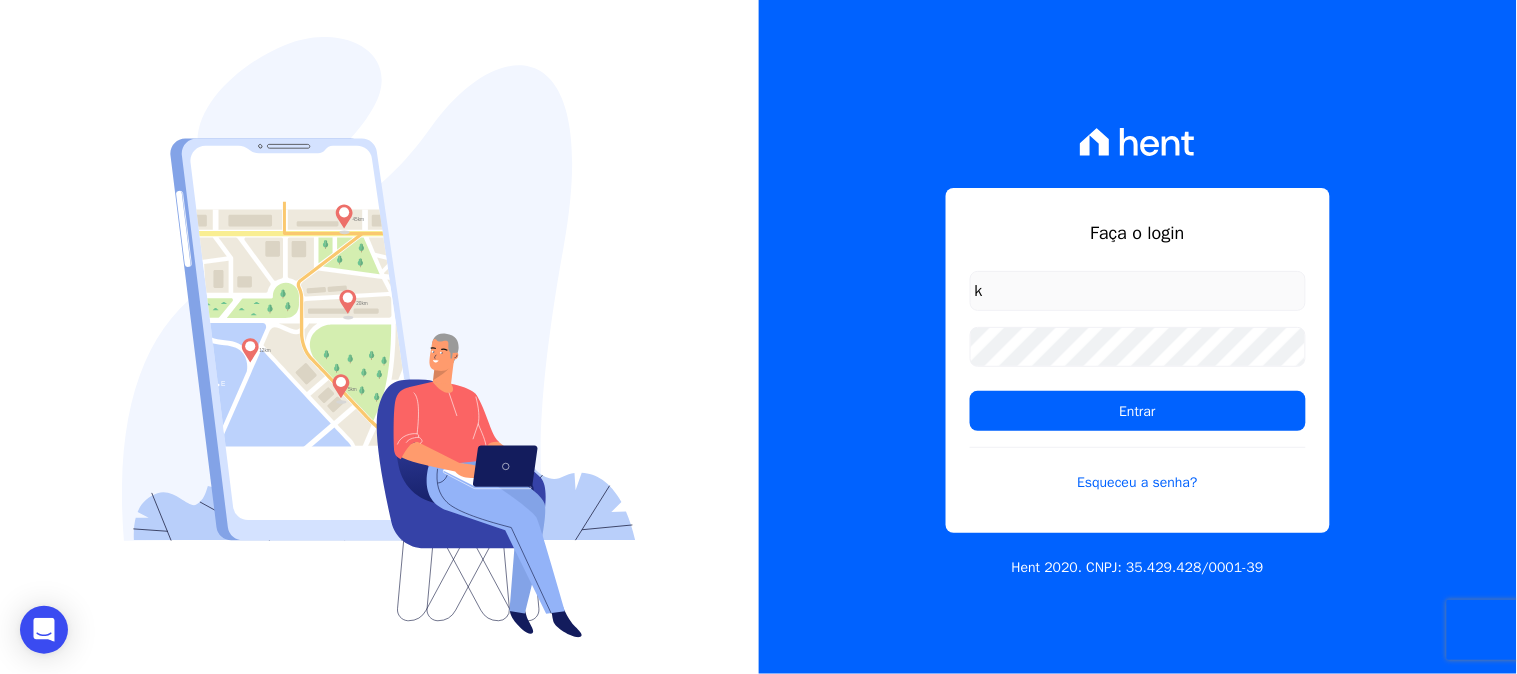 type on "kelly.silva@construtoramgtec.com.br" 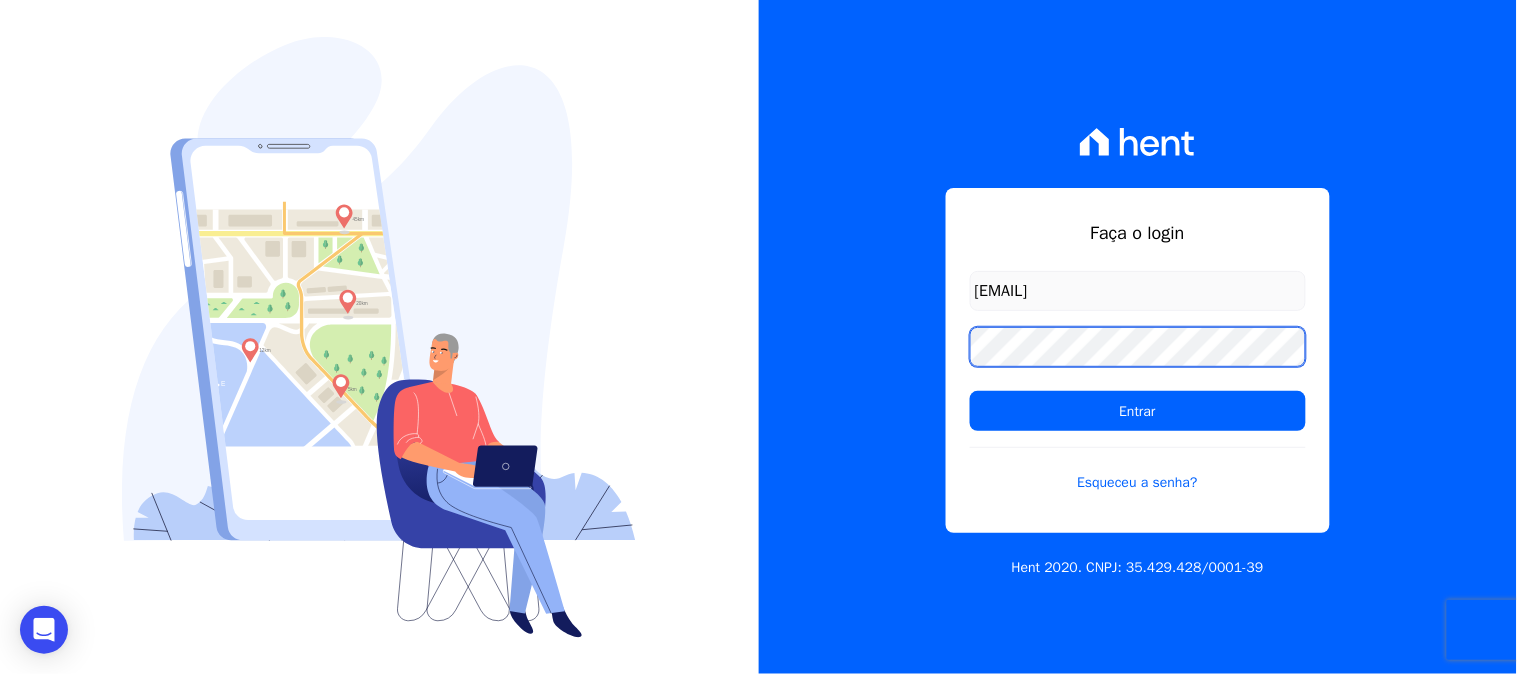 click on "Faça o login
kelly.silva@construtoramgtec.com.br
Entrar
Esqueceu a senha?
Hent 2020. CNPJ: 35.429.428/0001-39" at bounding box center (1138, 337) 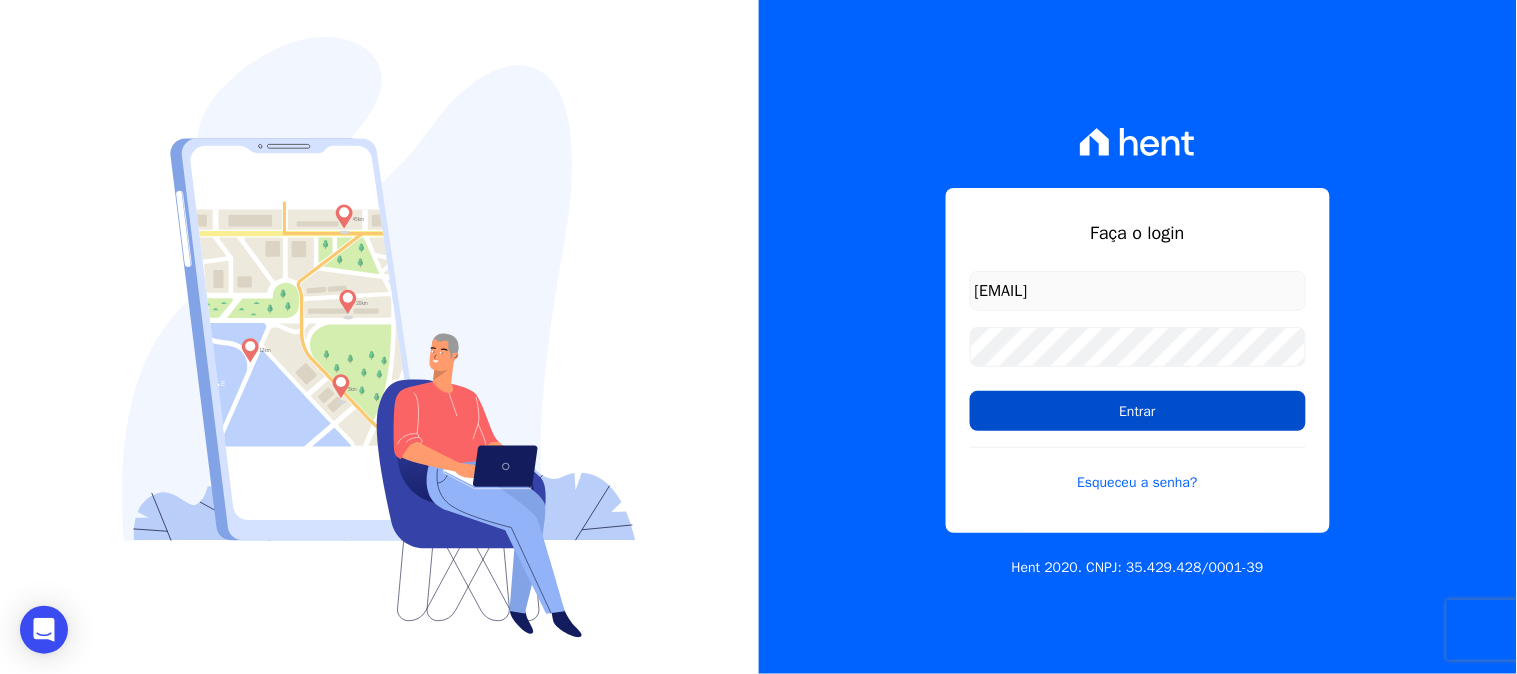 click on "Entrar" at bounding box center (1138, 411) 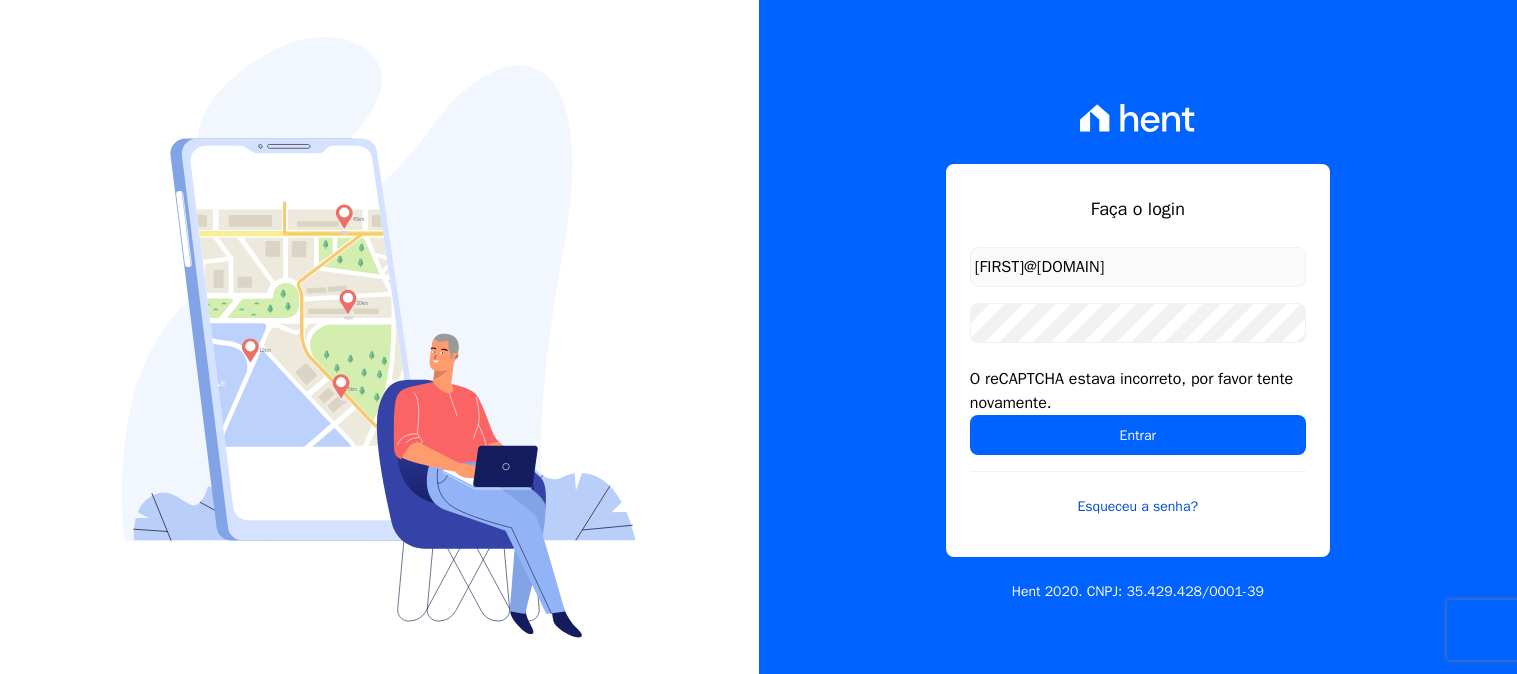 scroll, scrollTop: 0, scrollLeft: 0, axis: both 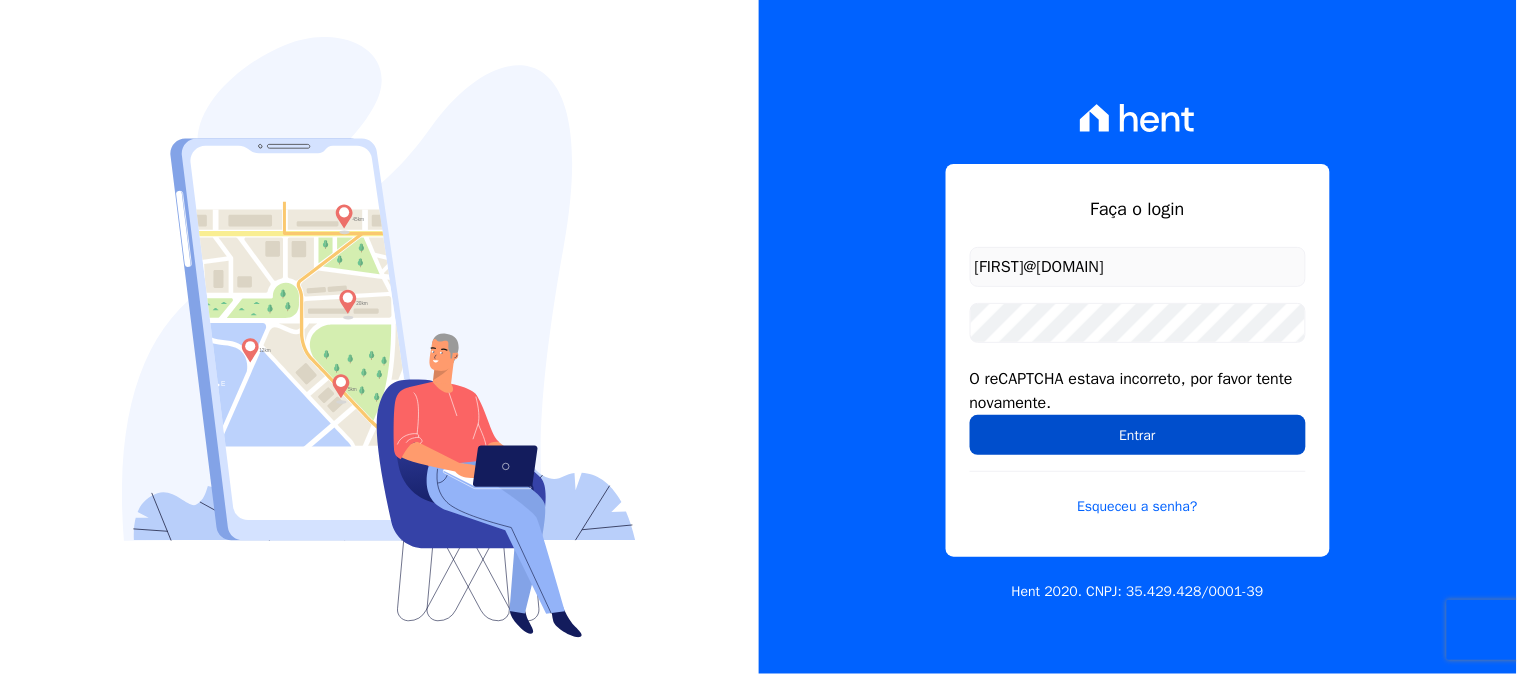 click on "Entrar" at bounding box center (1138, 435) 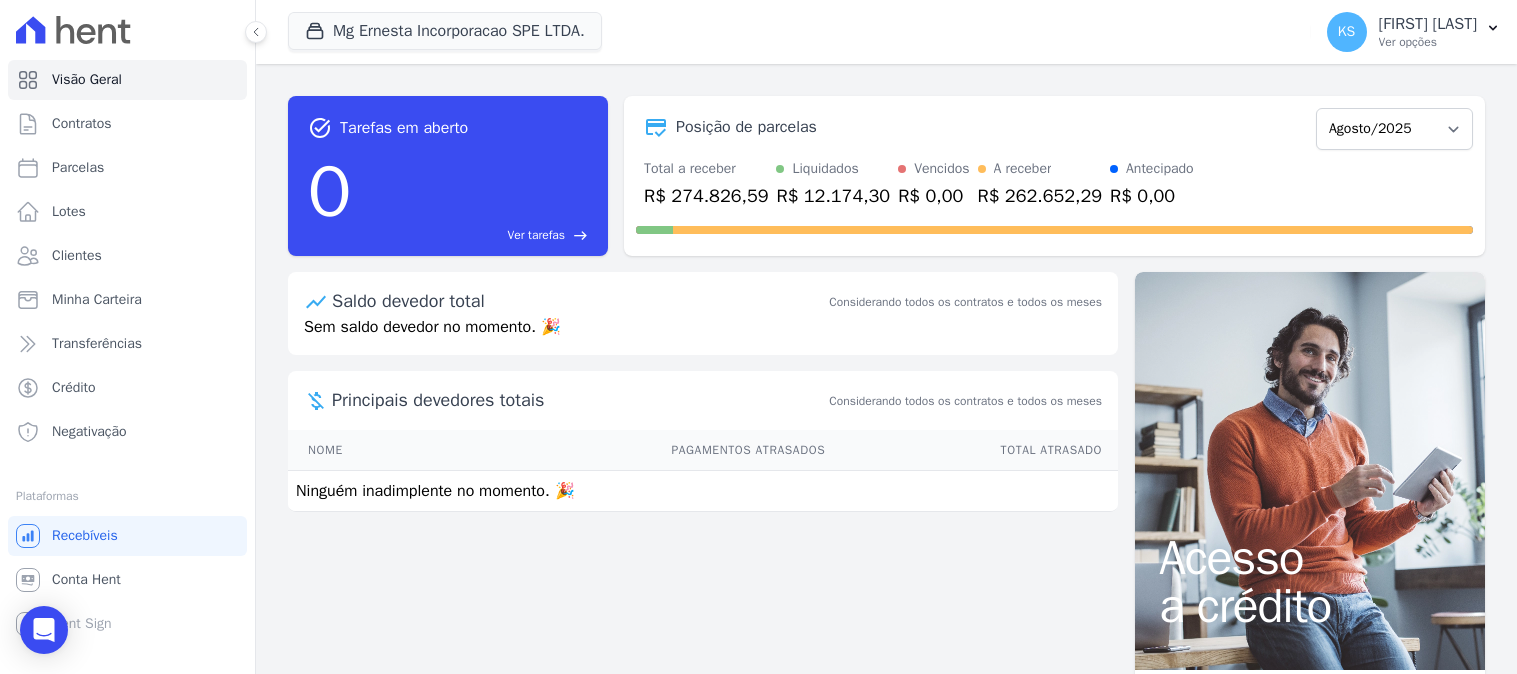 scroll, scrollTop: 0, scrollLeft: 0, axis: both 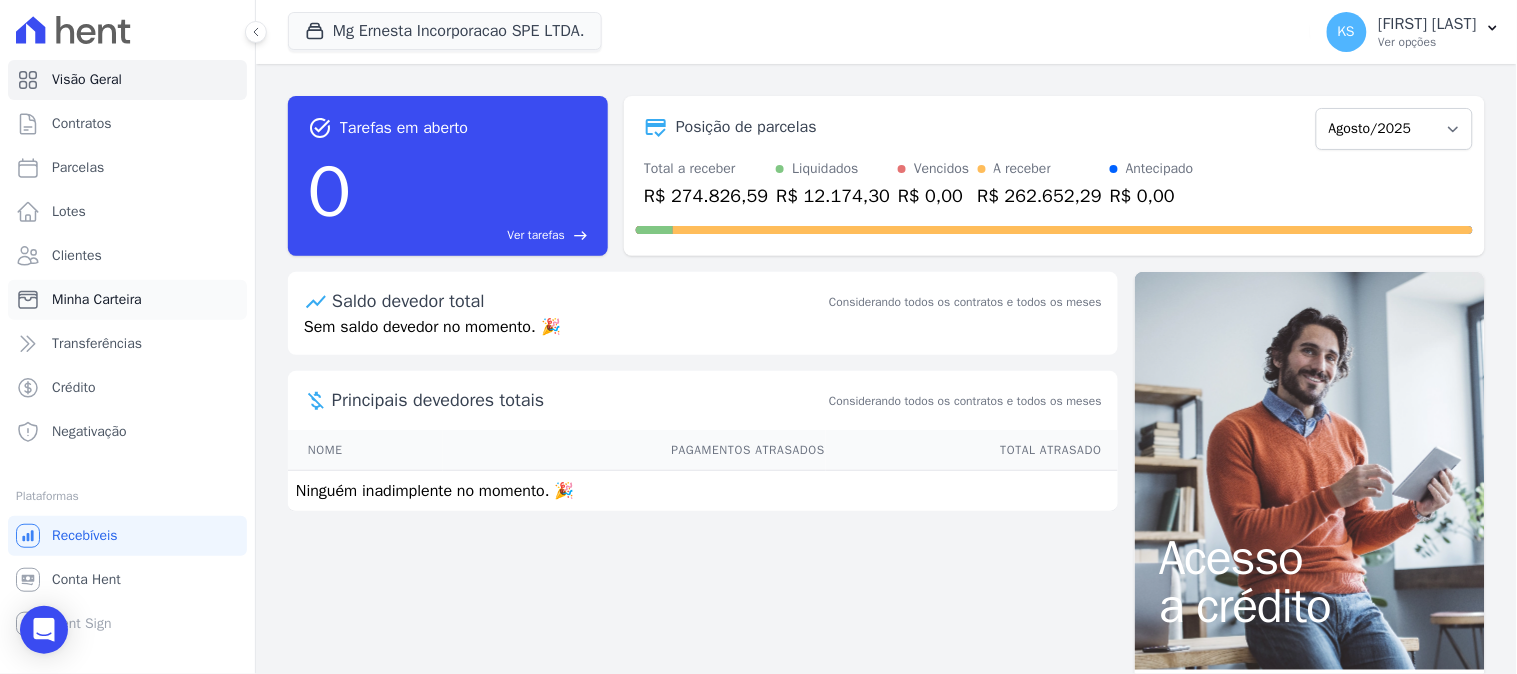 click on "Minha Carteira" at bounding box center (97, 300) 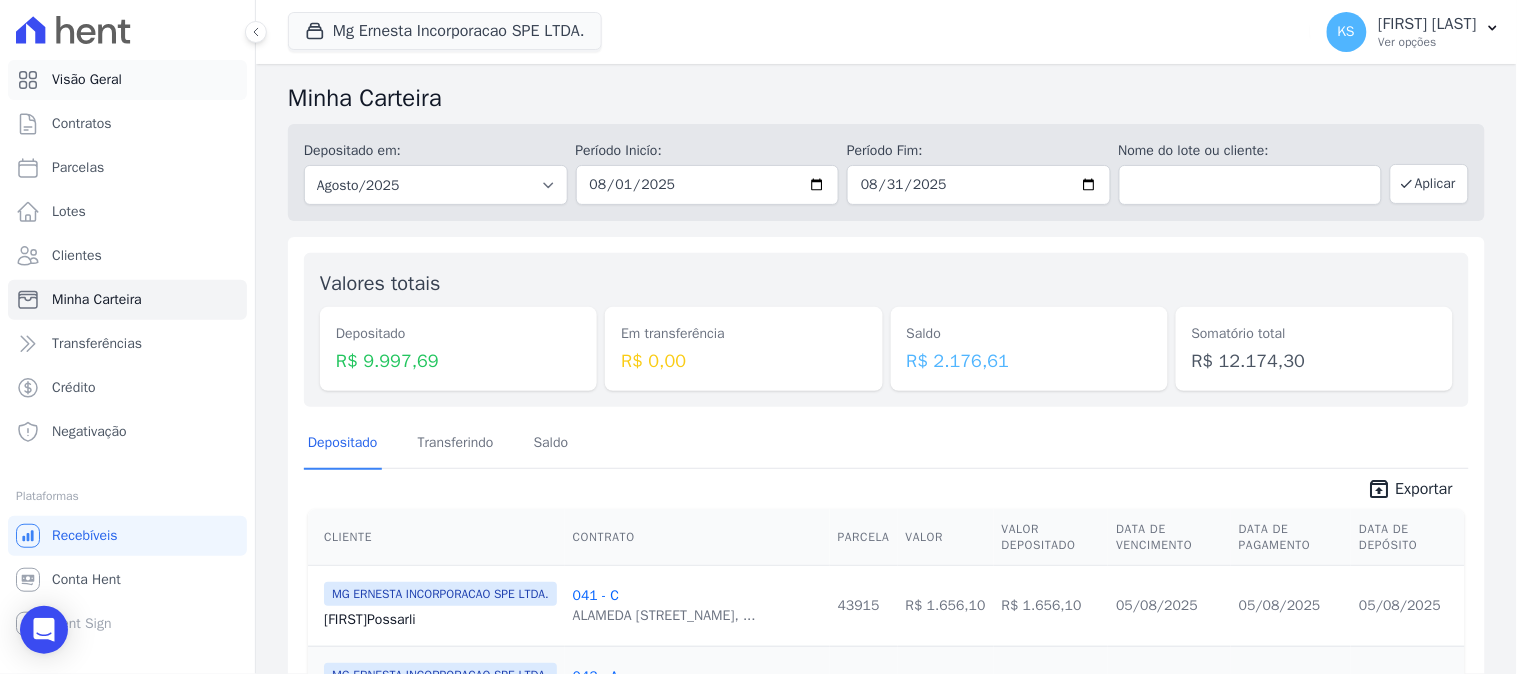 click on "Visão Geral" at bounding box center (87, 80) 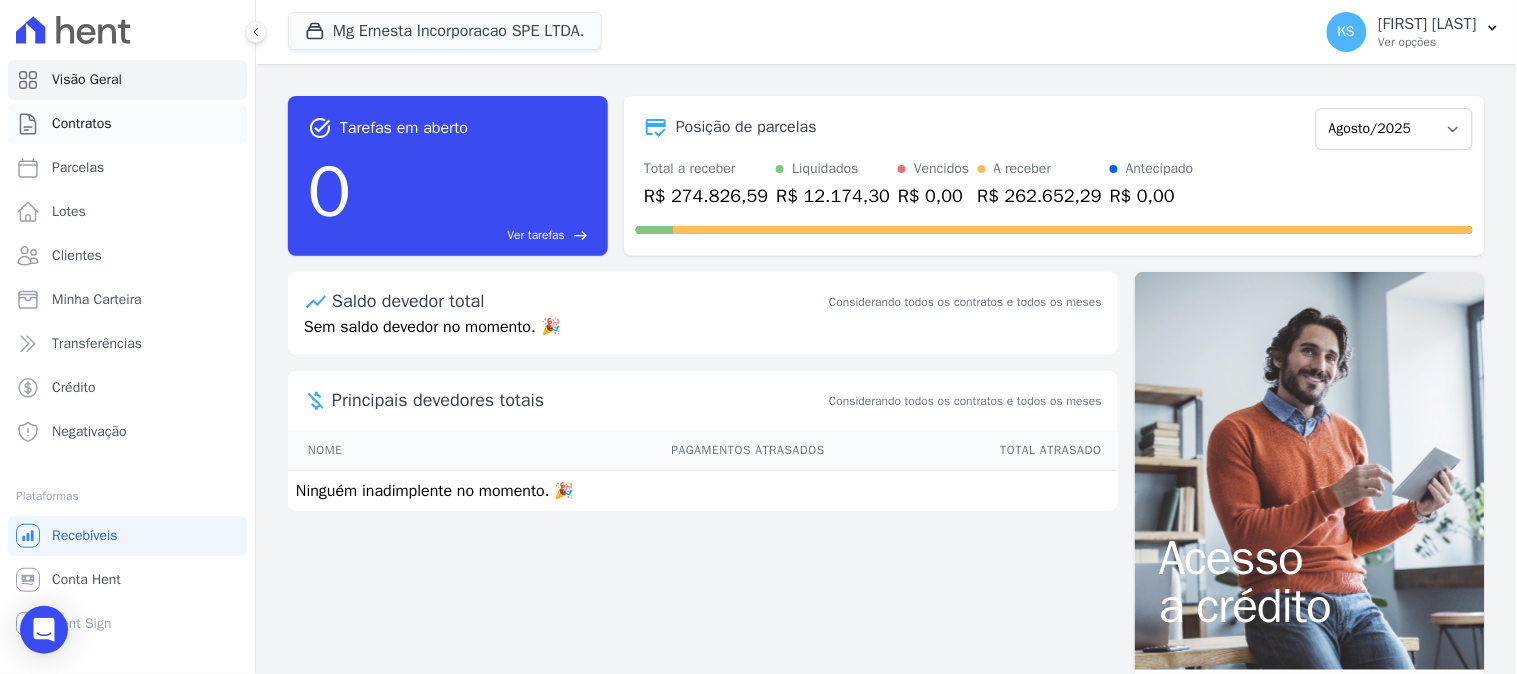 click on "Contratos" at bounding box center [127, 124] 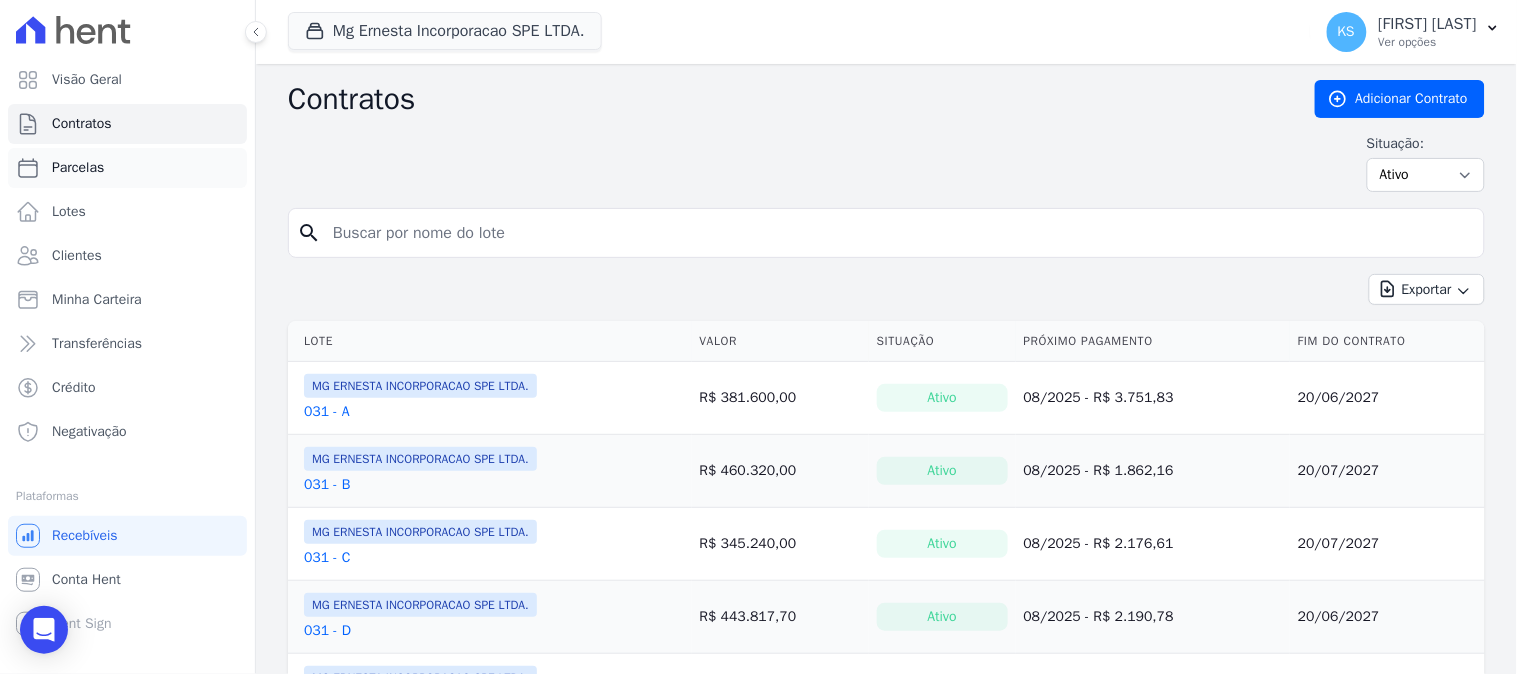 click on "Parcelas" at bounding box center (78, 168) 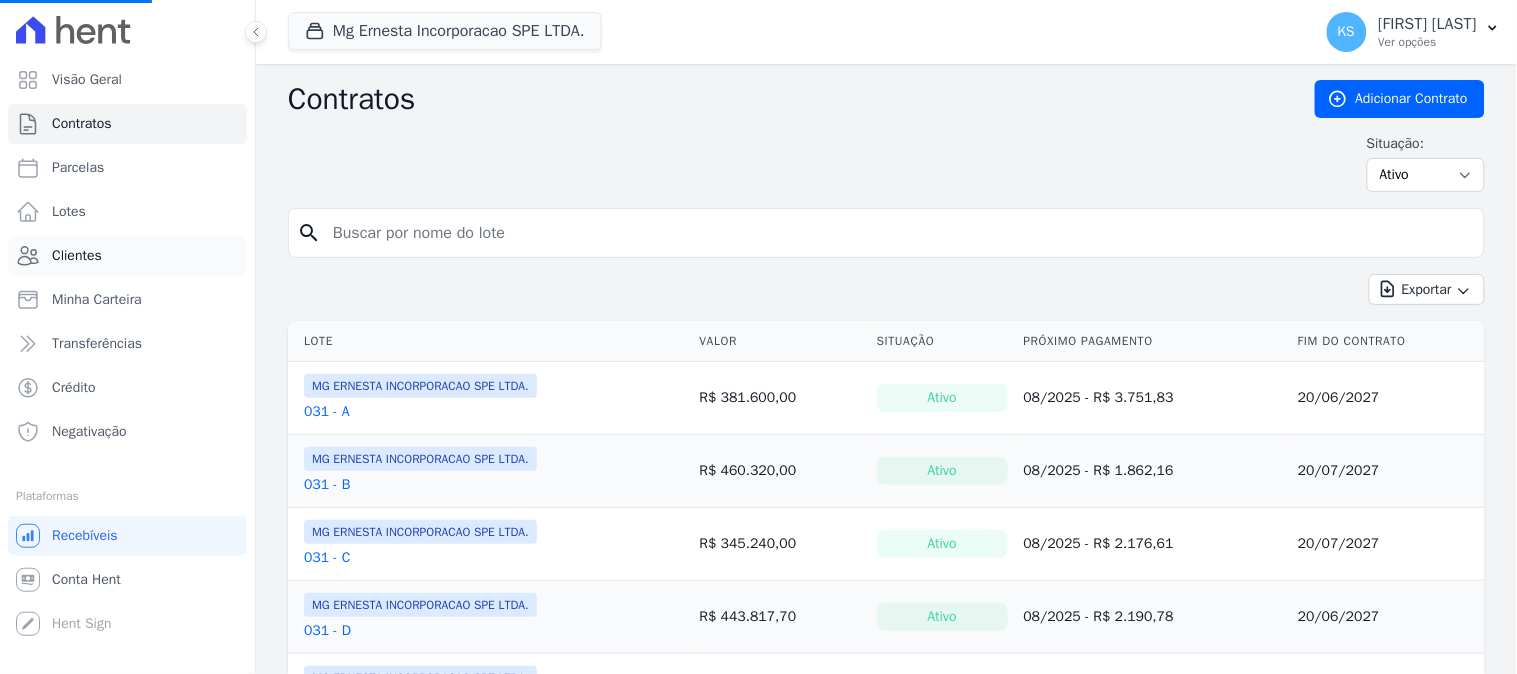 select 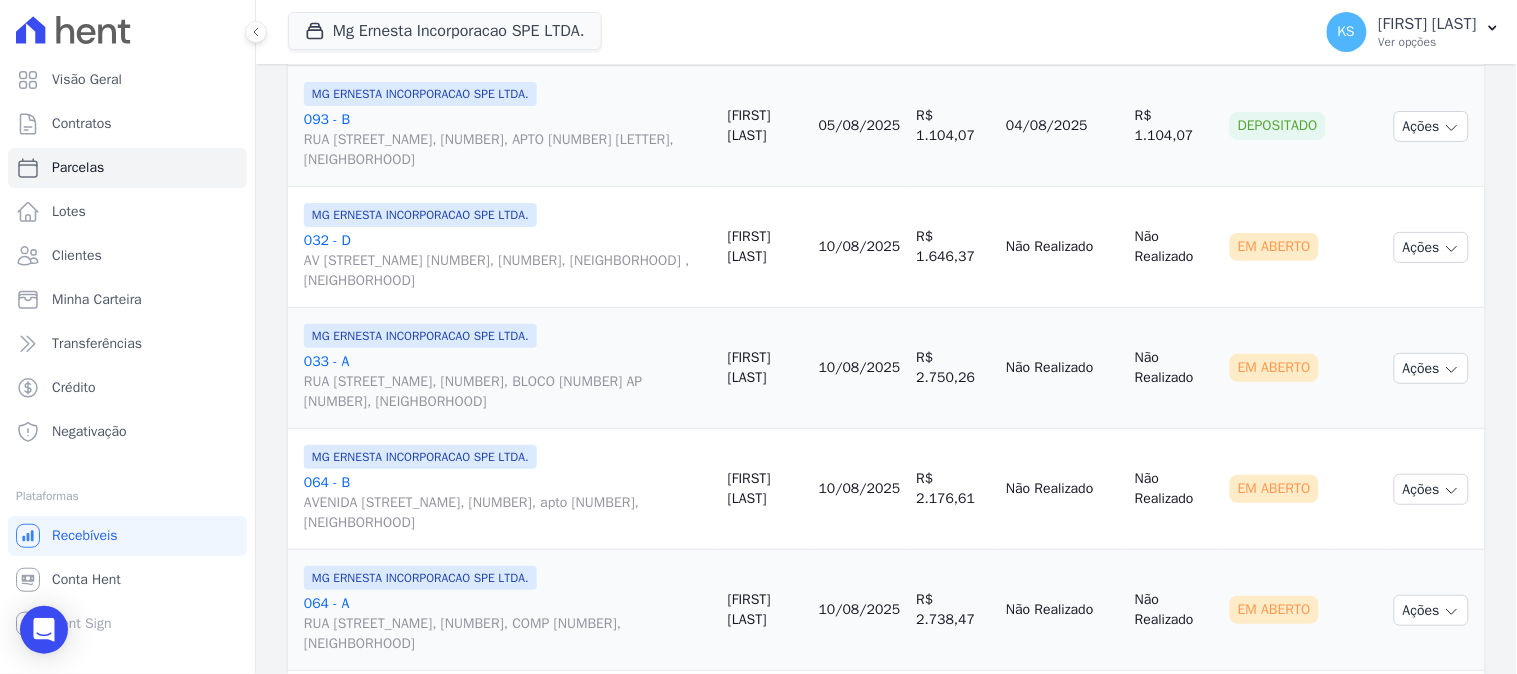 scroll, scrollTop: 555, scrollLeft: 0, axis: vertical 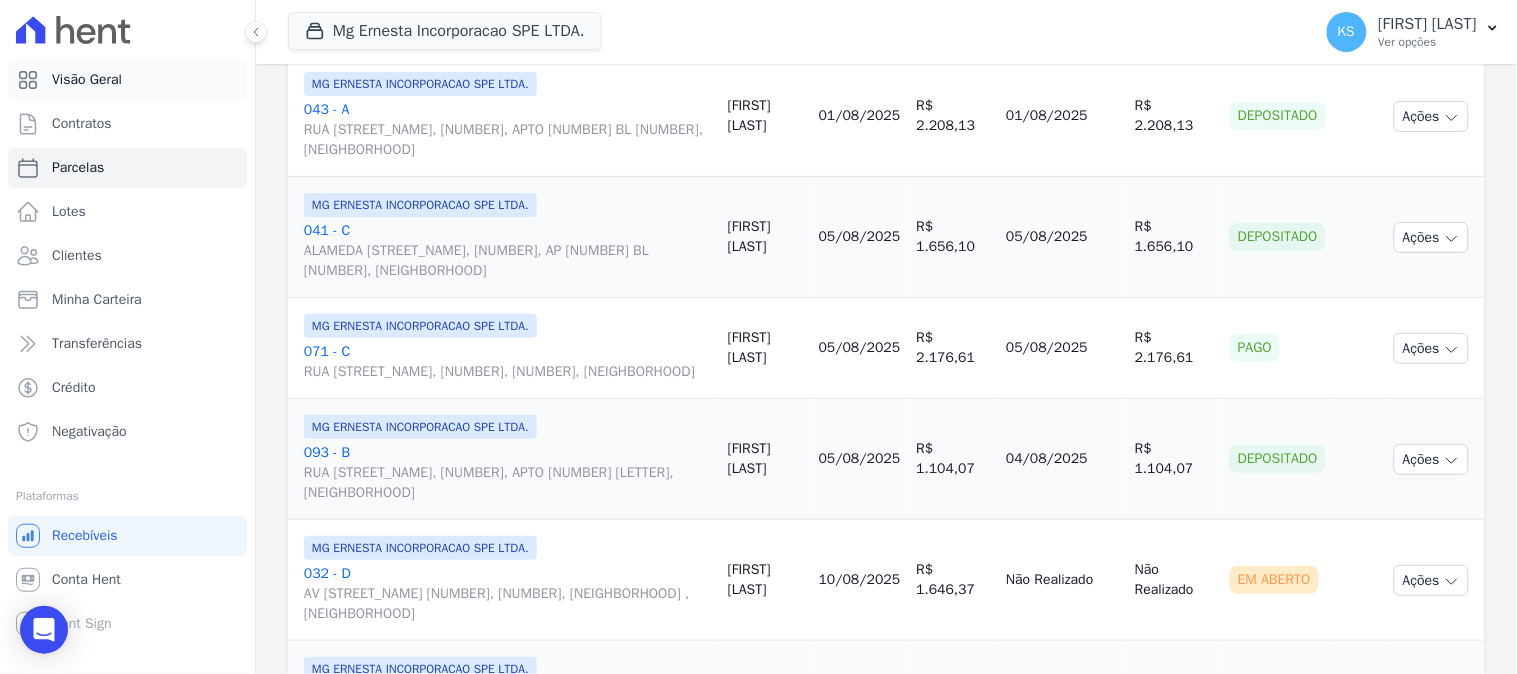 click on "Visão Geral" at bounding box center (87, 80) 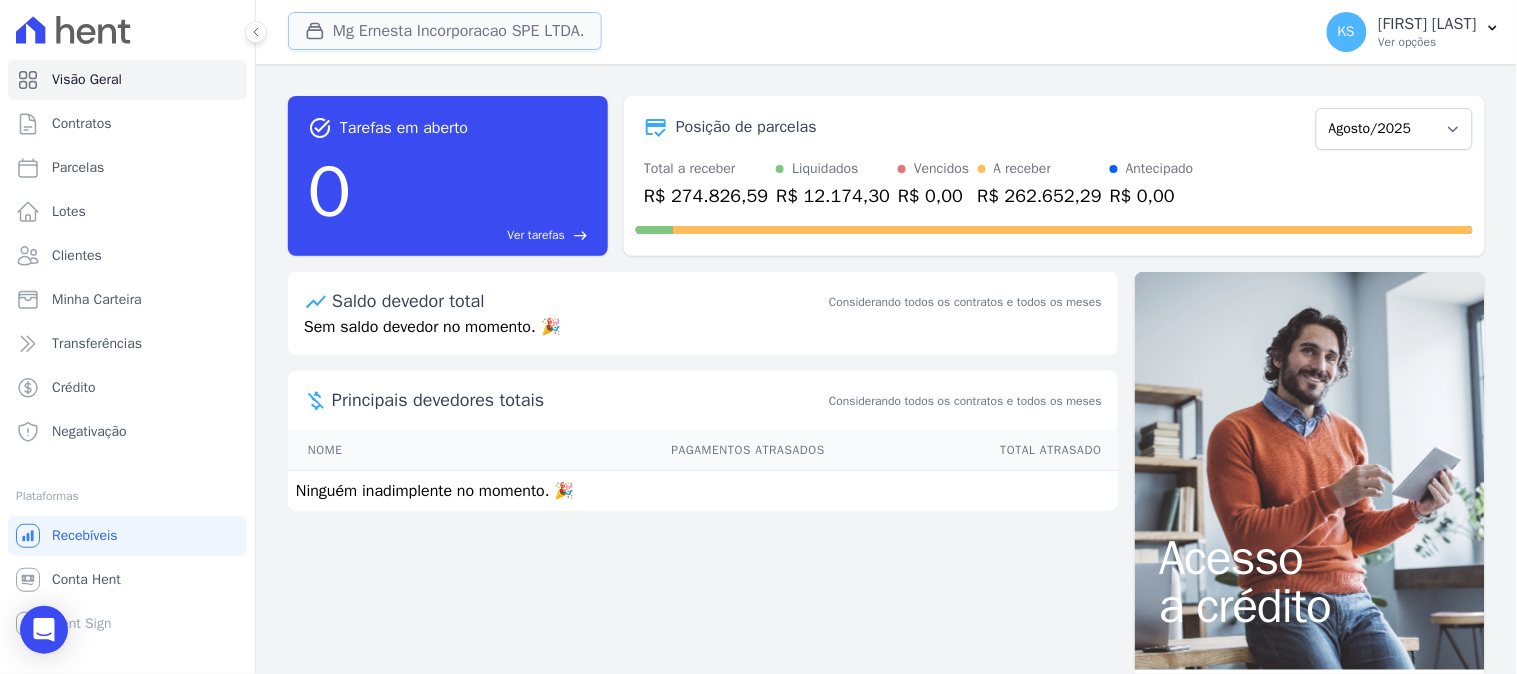 click on "Mg Ernesta Incorporacao SPE LTDA." at bounding box center [445, 31] 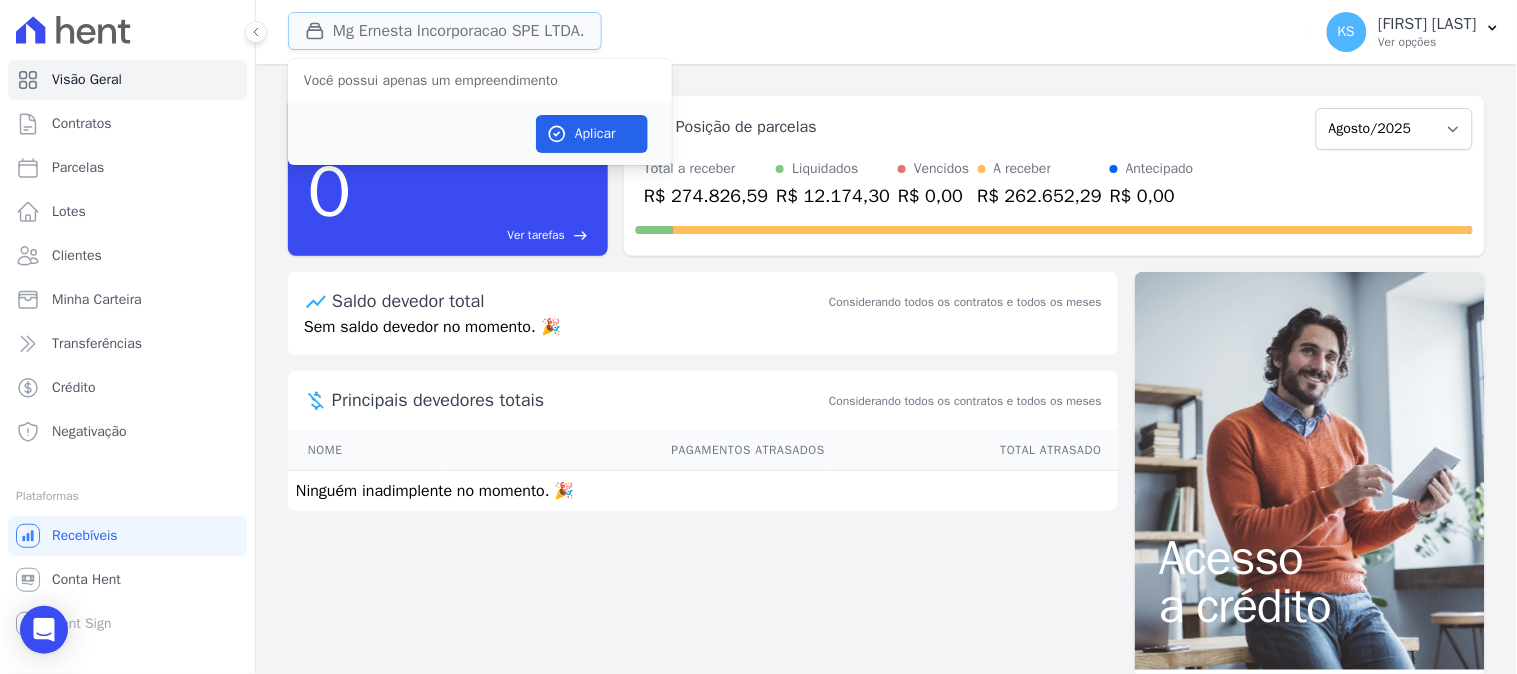 click on "Mg Ernesta Incorporacao SPE LTDA." at bounding box center (445, 31) 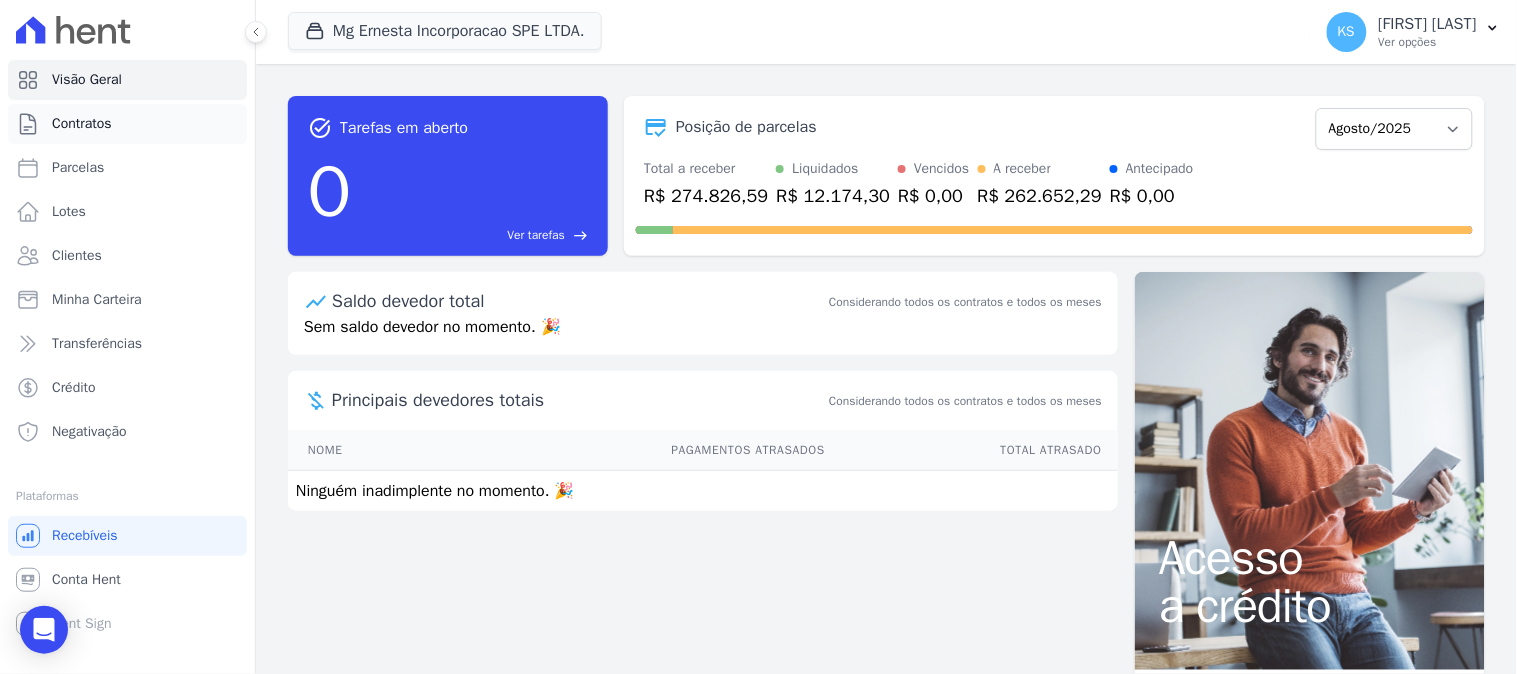 click on "Contratos" at bounding box center (82, 124) 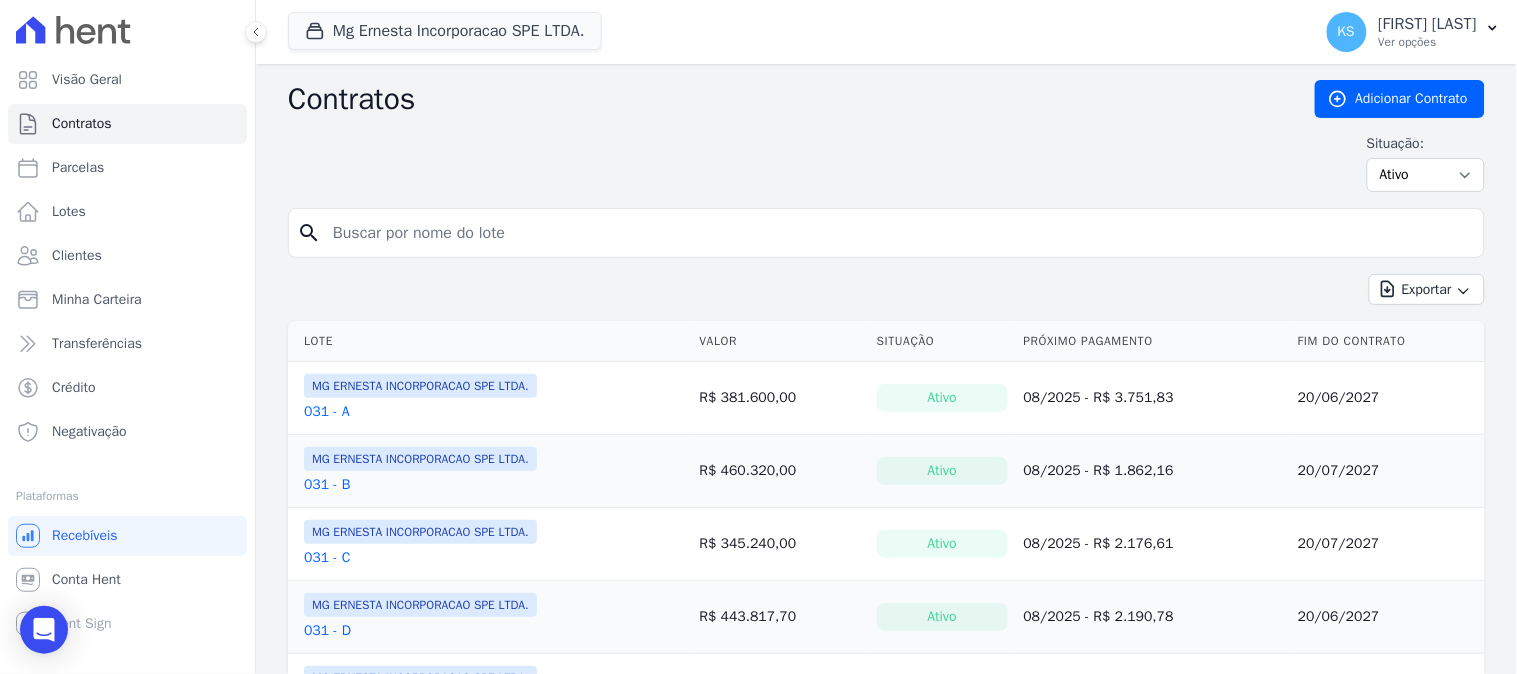click on "Visão Geral" at bounding box center (87, 80) 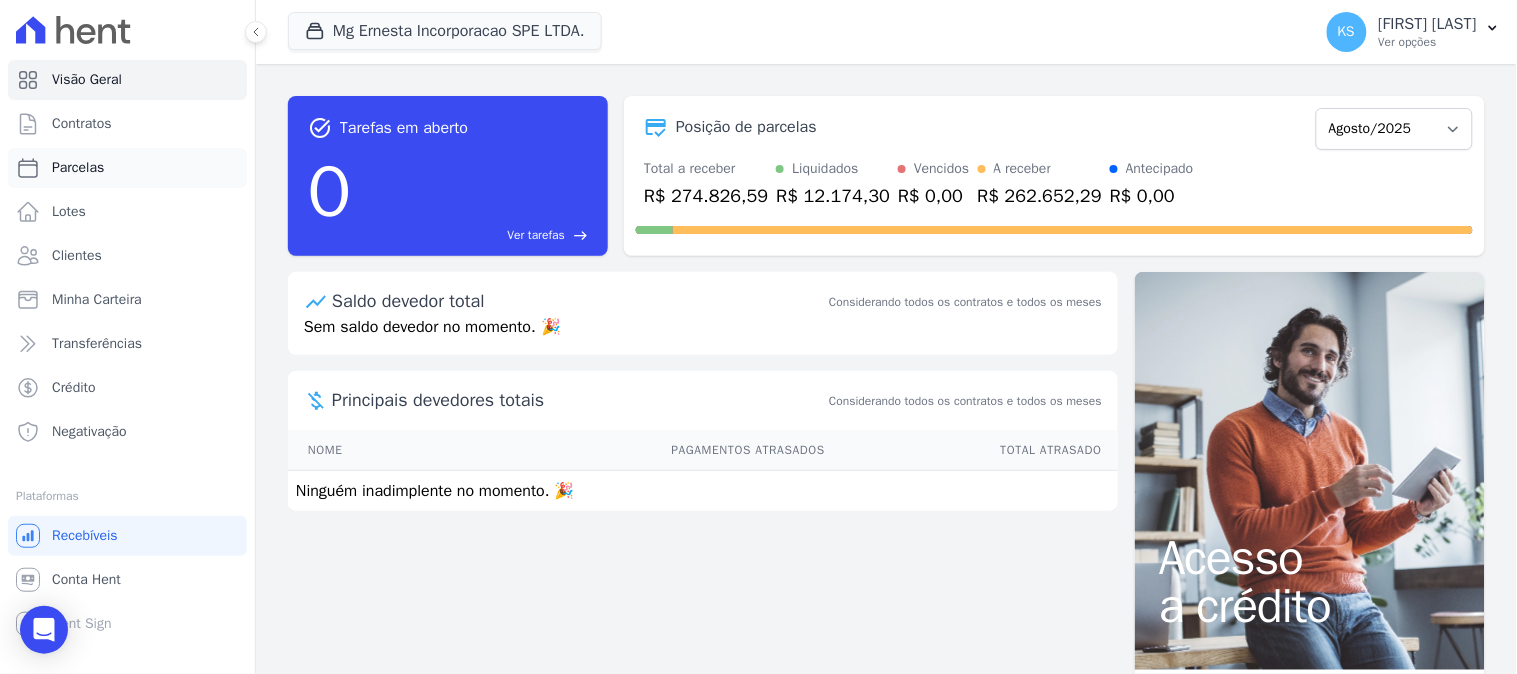 click on "Parcelas" at bounding box center (127, 168) 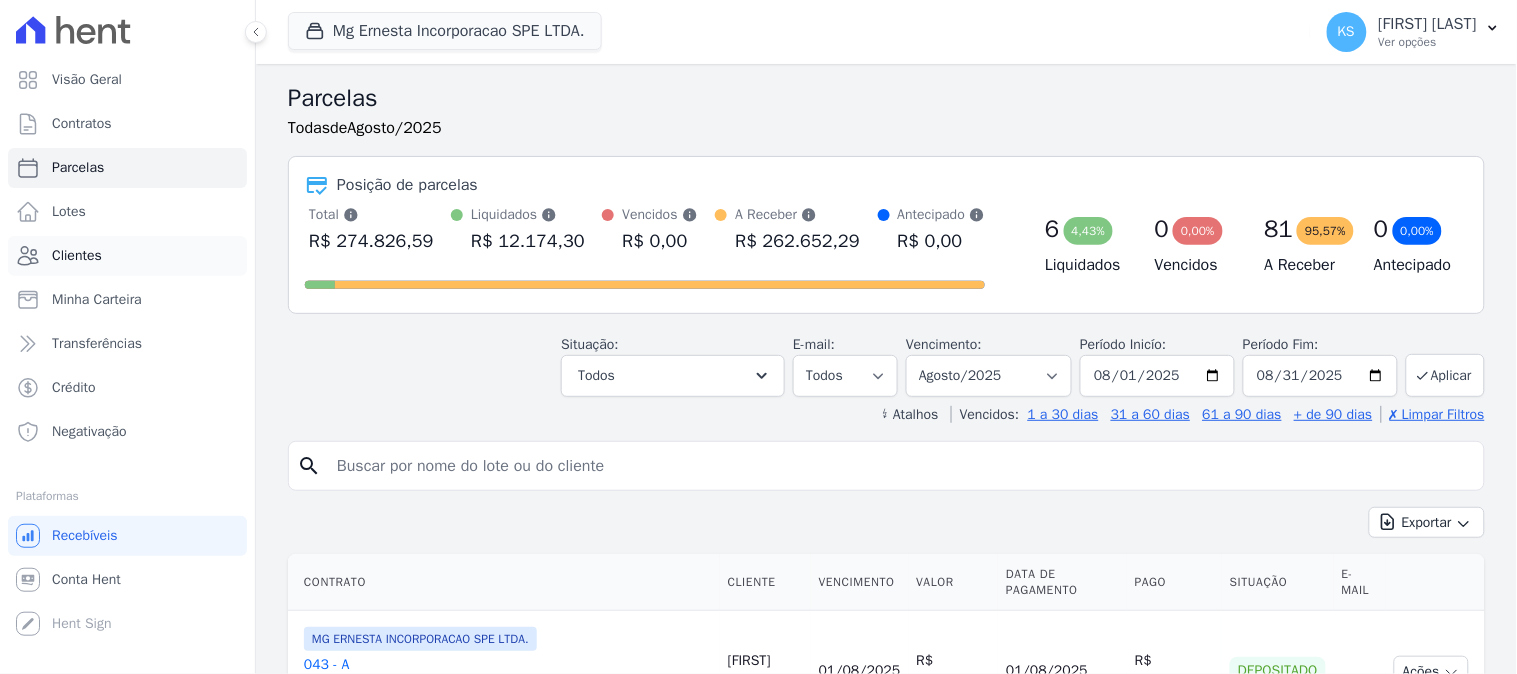 click on "Clientes" at bounding box center [77, 256] 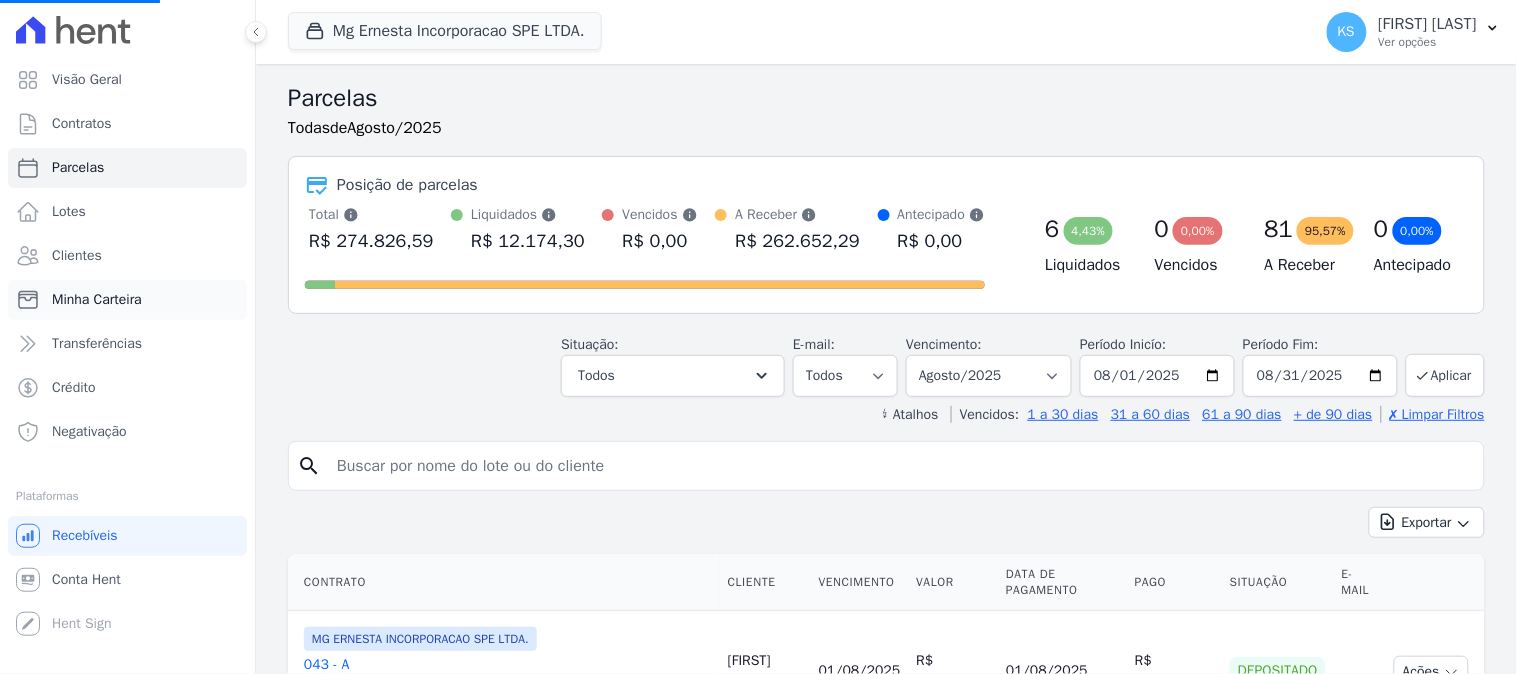 select 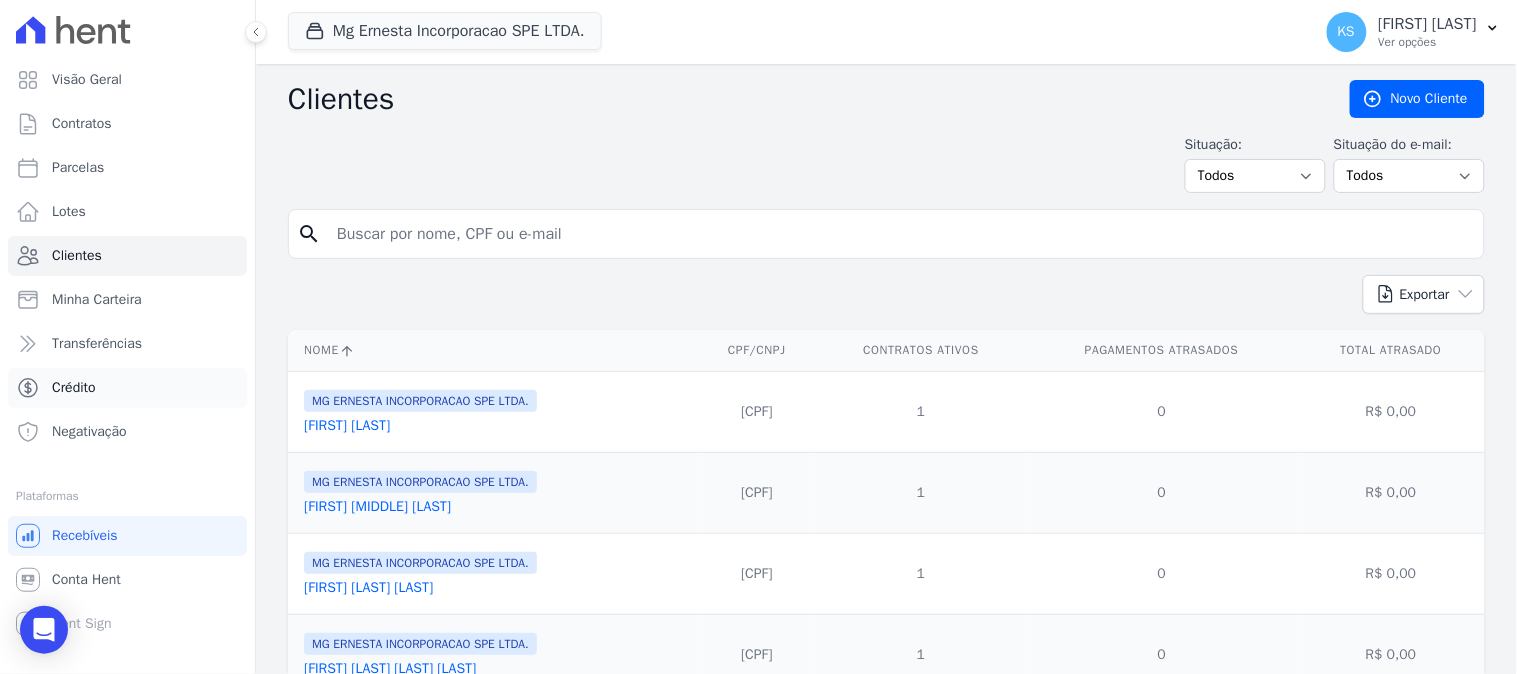 click on "Crédito" at bounding box center (74, 388) 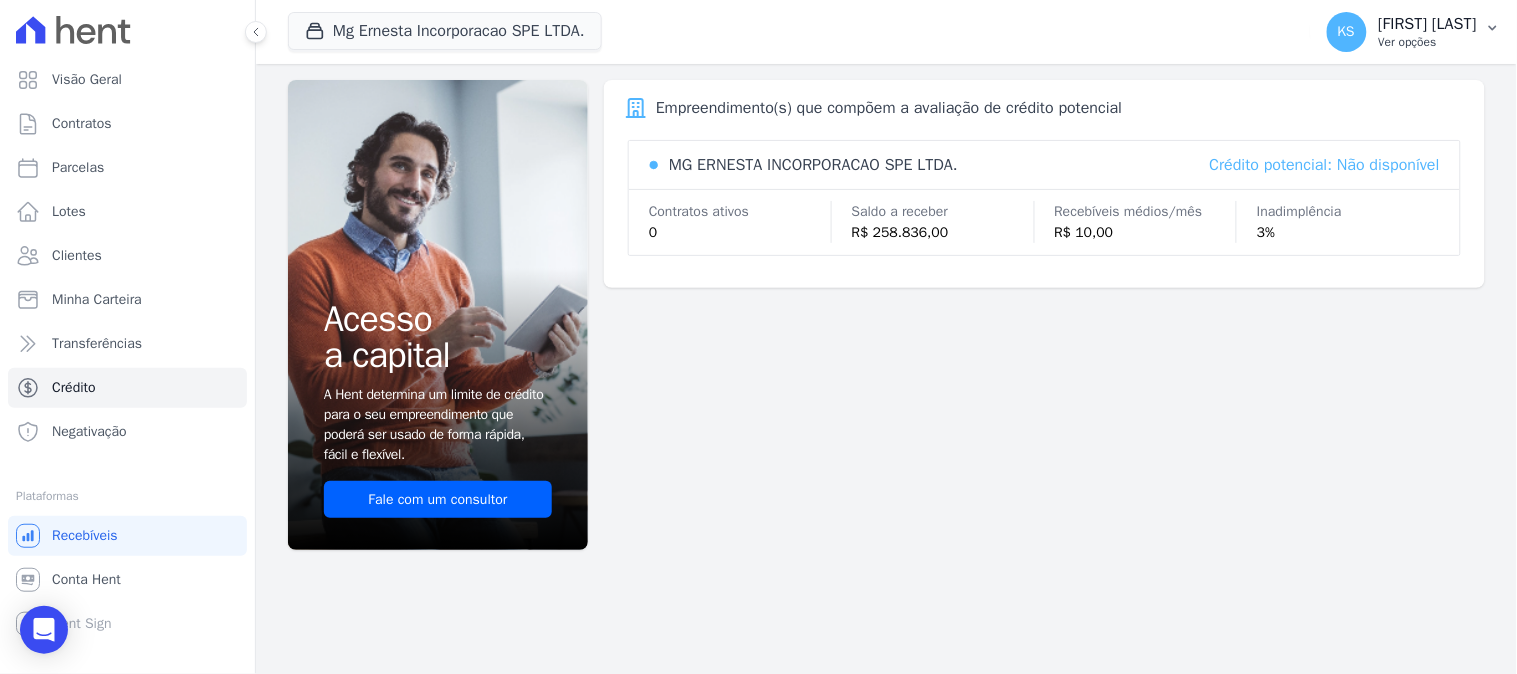 click on "[KS]
[FIRST] [LAST]
Ver opções" at bounding box center (1414, 32) 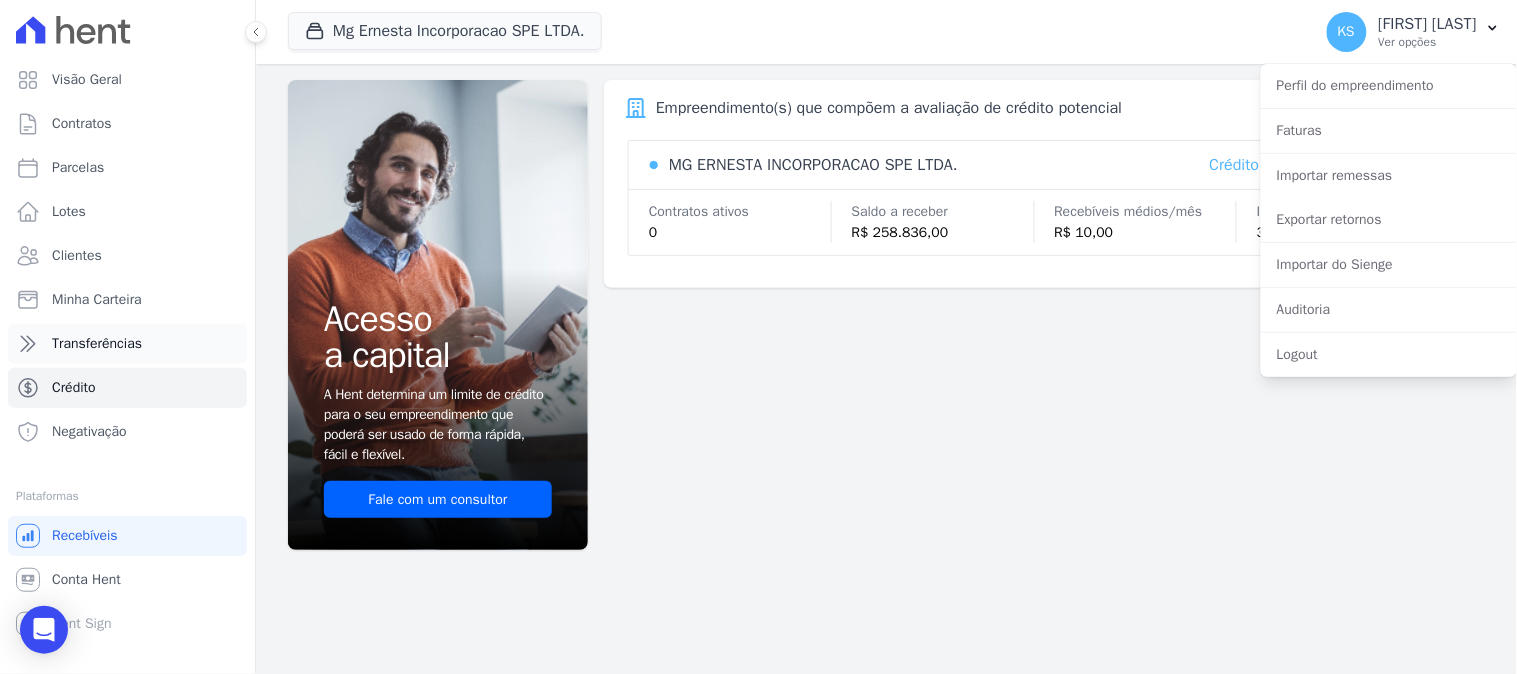 click on "Transferências" at bounding box center (97, 344) 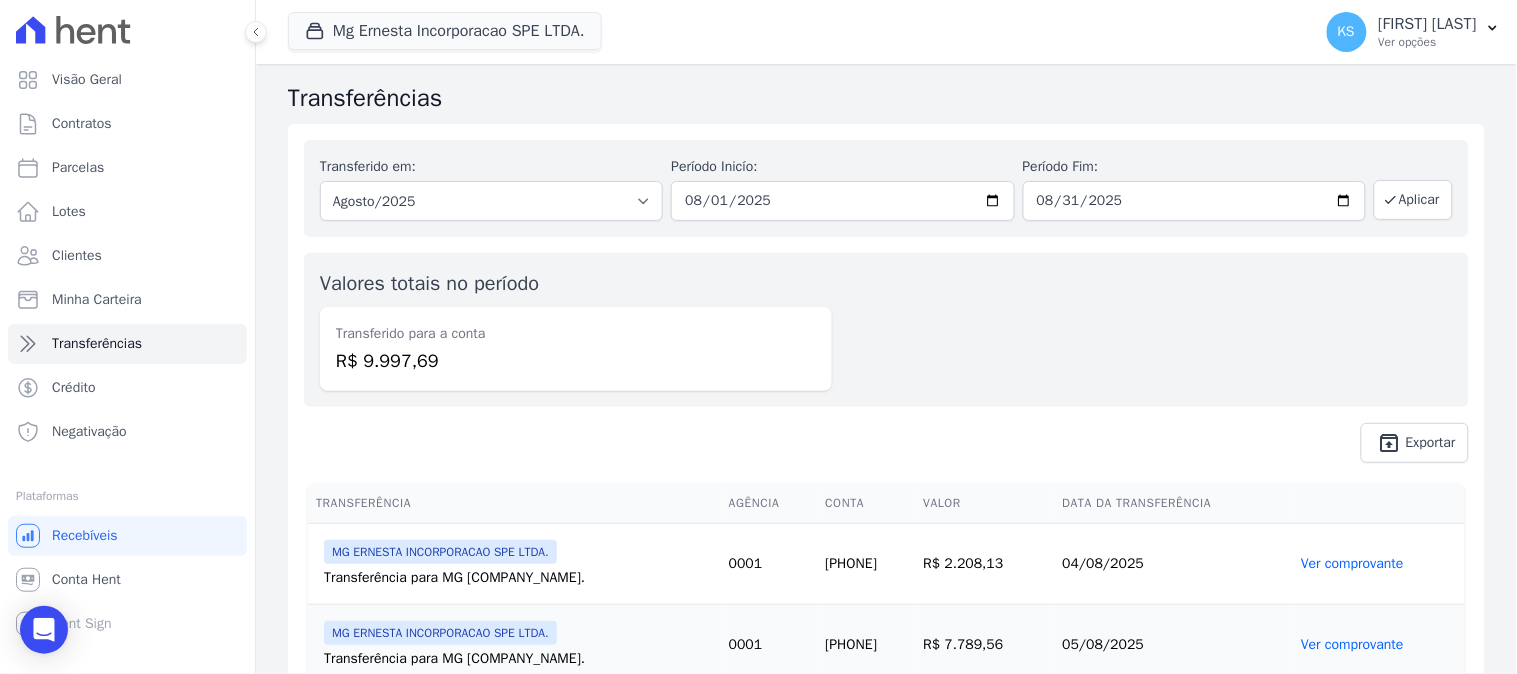 scroll, scrollTop: 76, scrollLeft: 0, axis: vertical 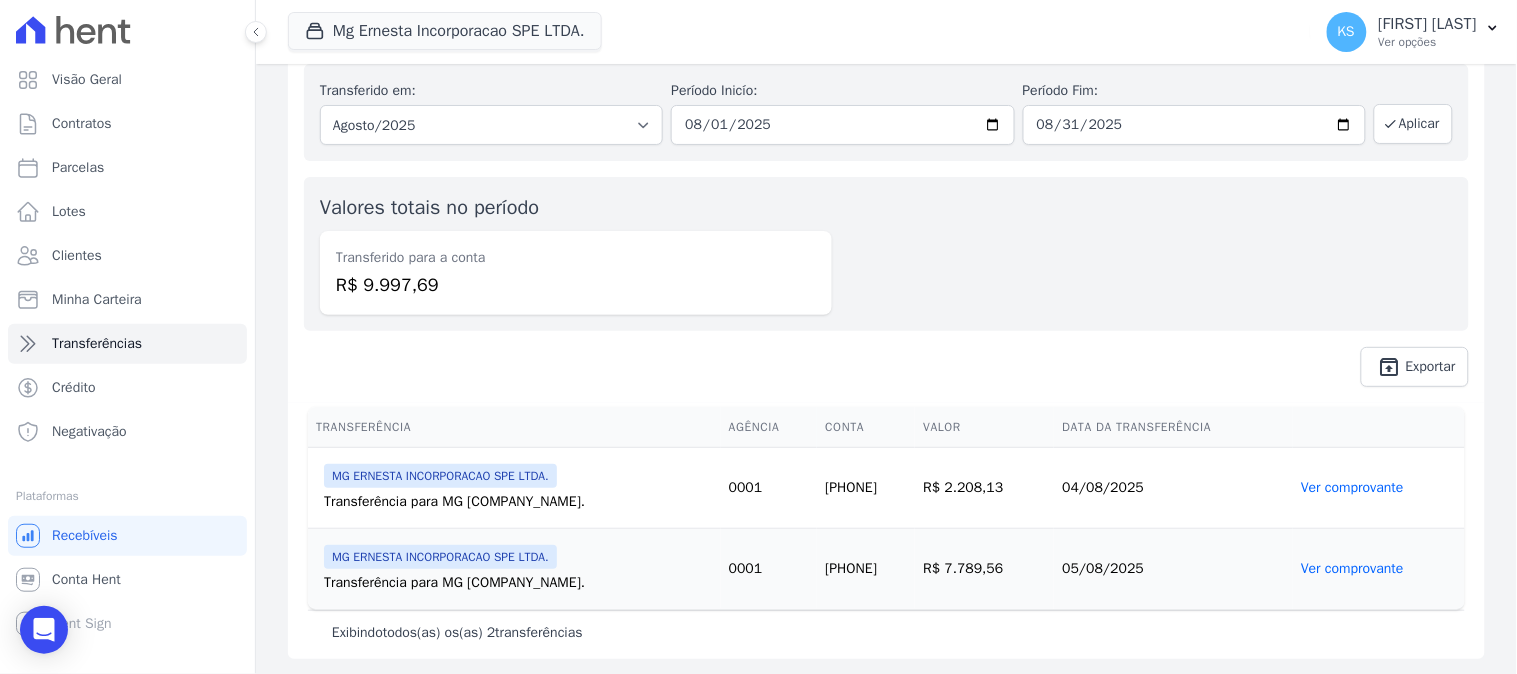 drag, startPoint x: 341, startPoint y: 253, endPoint x: 576, endPoint y: 265, distance: 235.30618 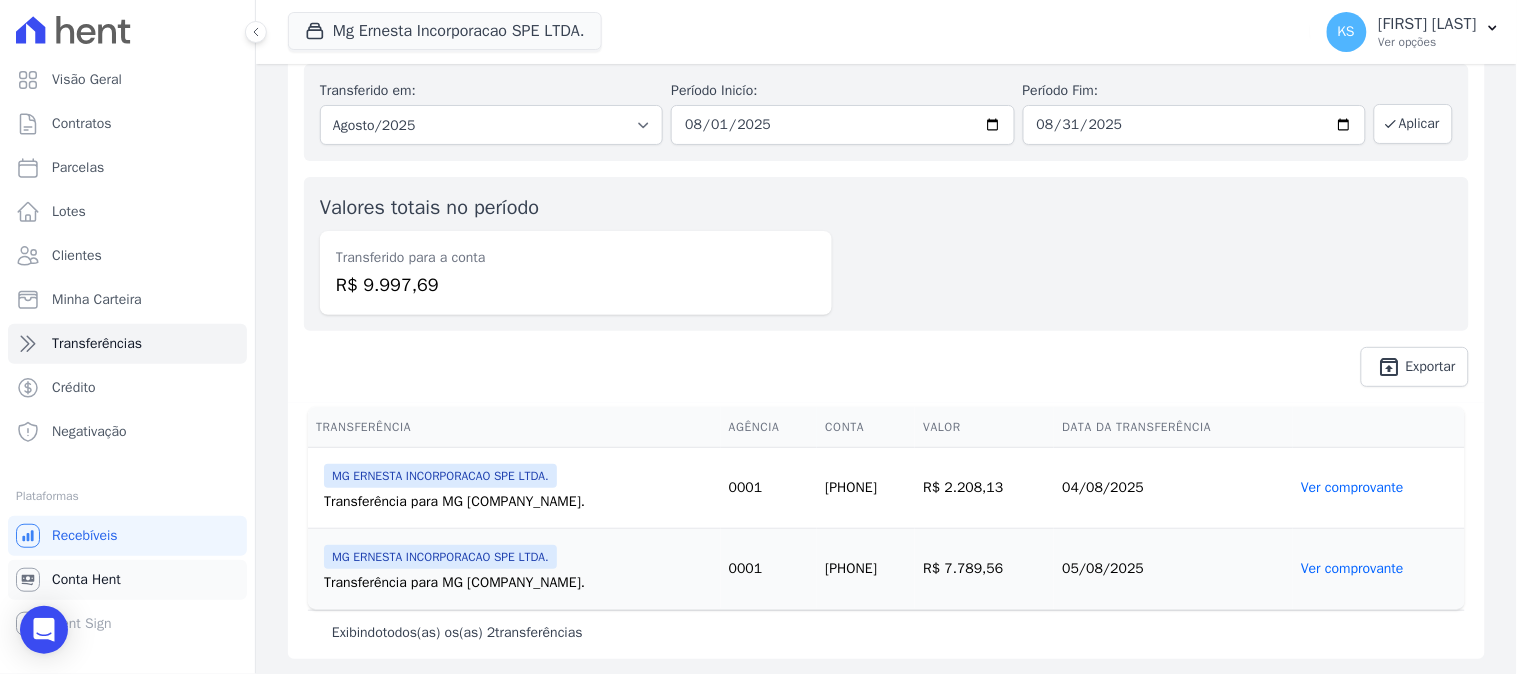 click on "Conta Hent" at bounding box center (86, 580) 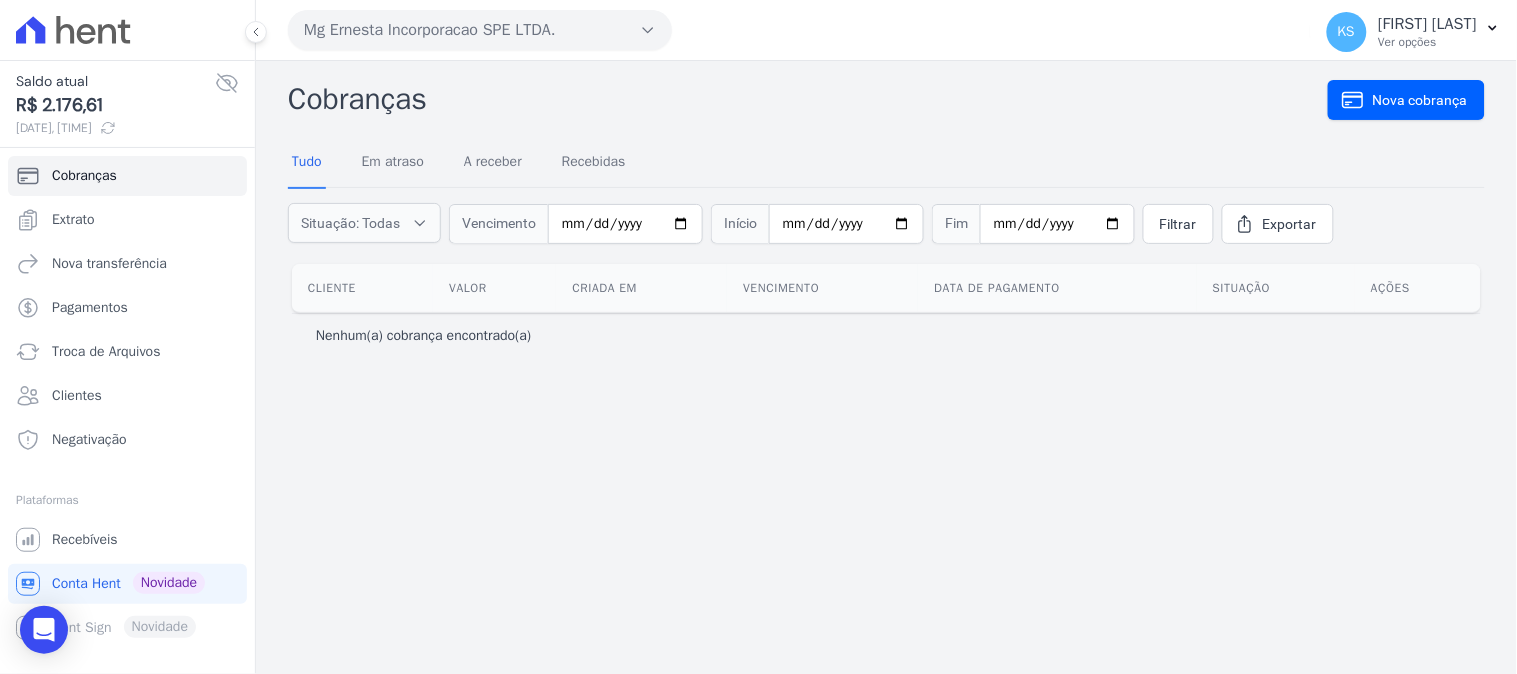 click 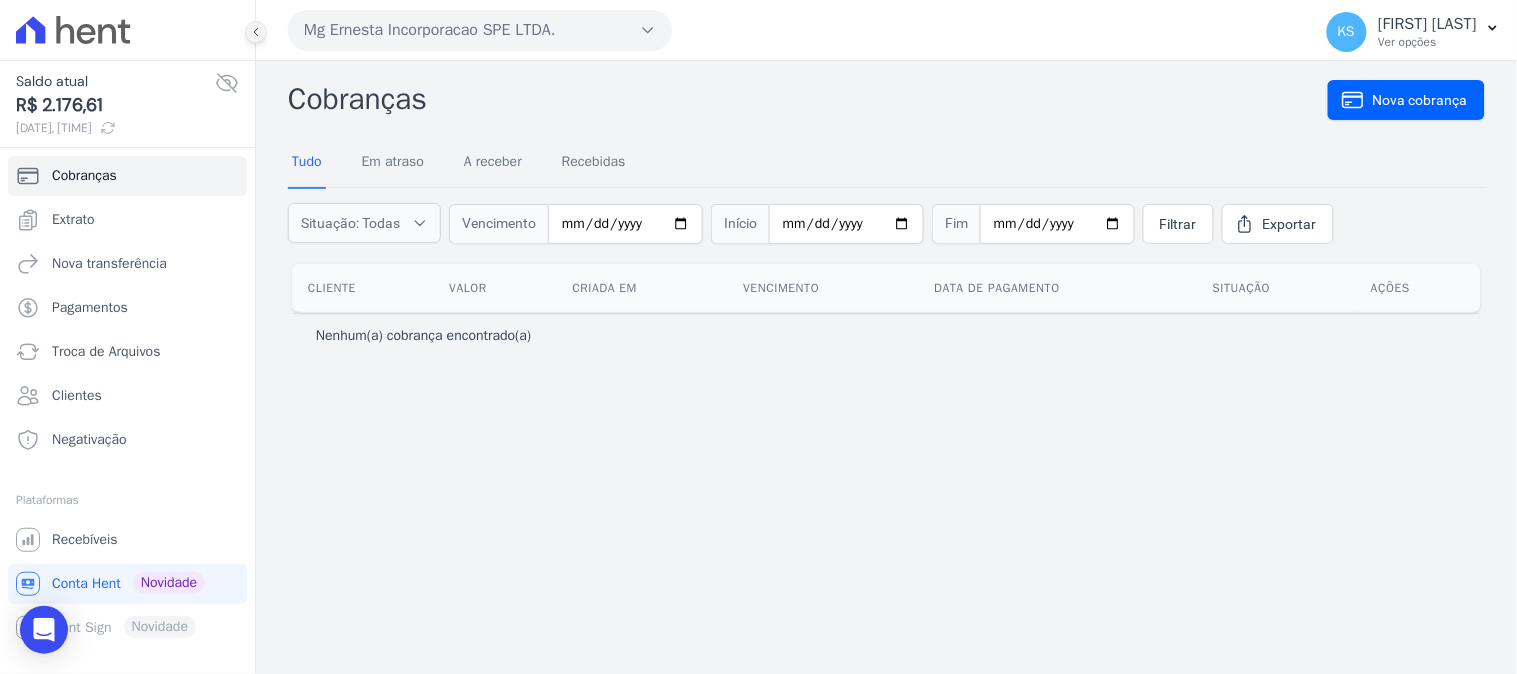 click 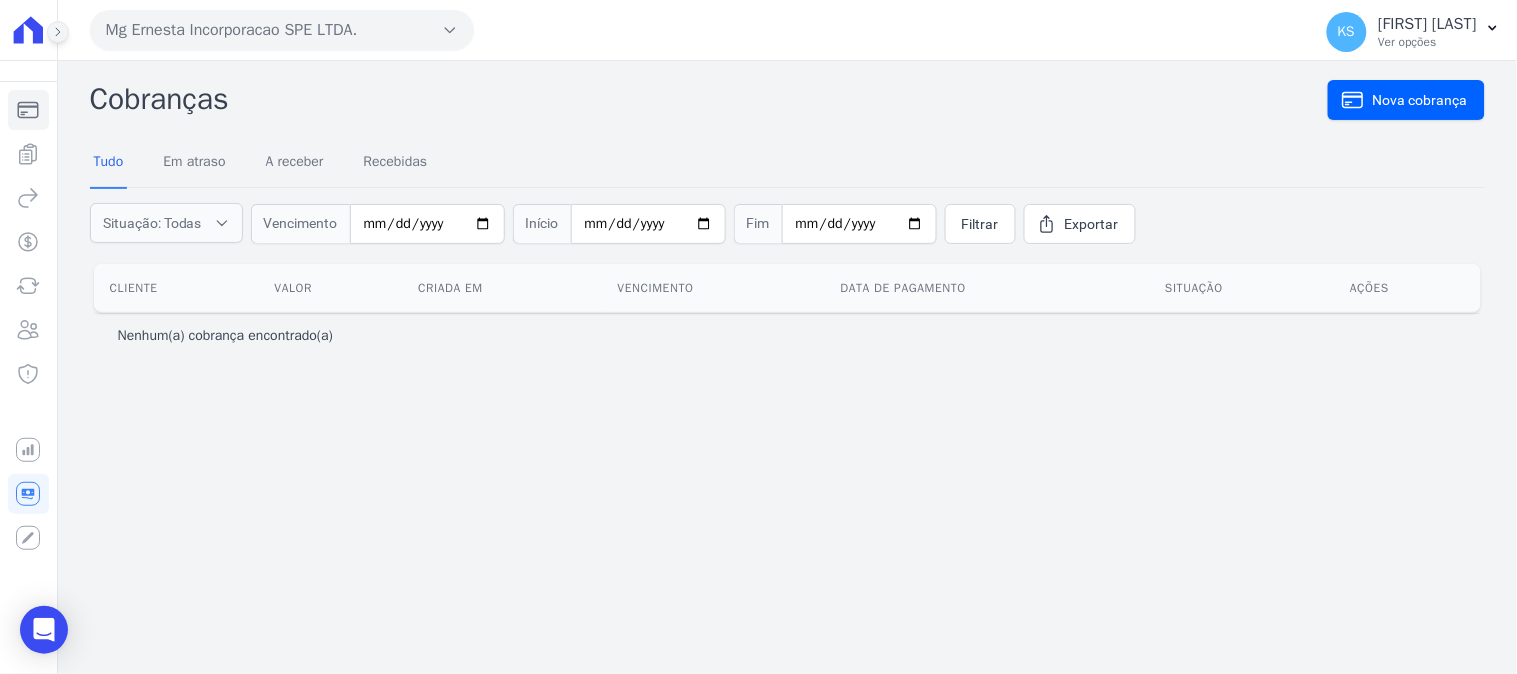 click 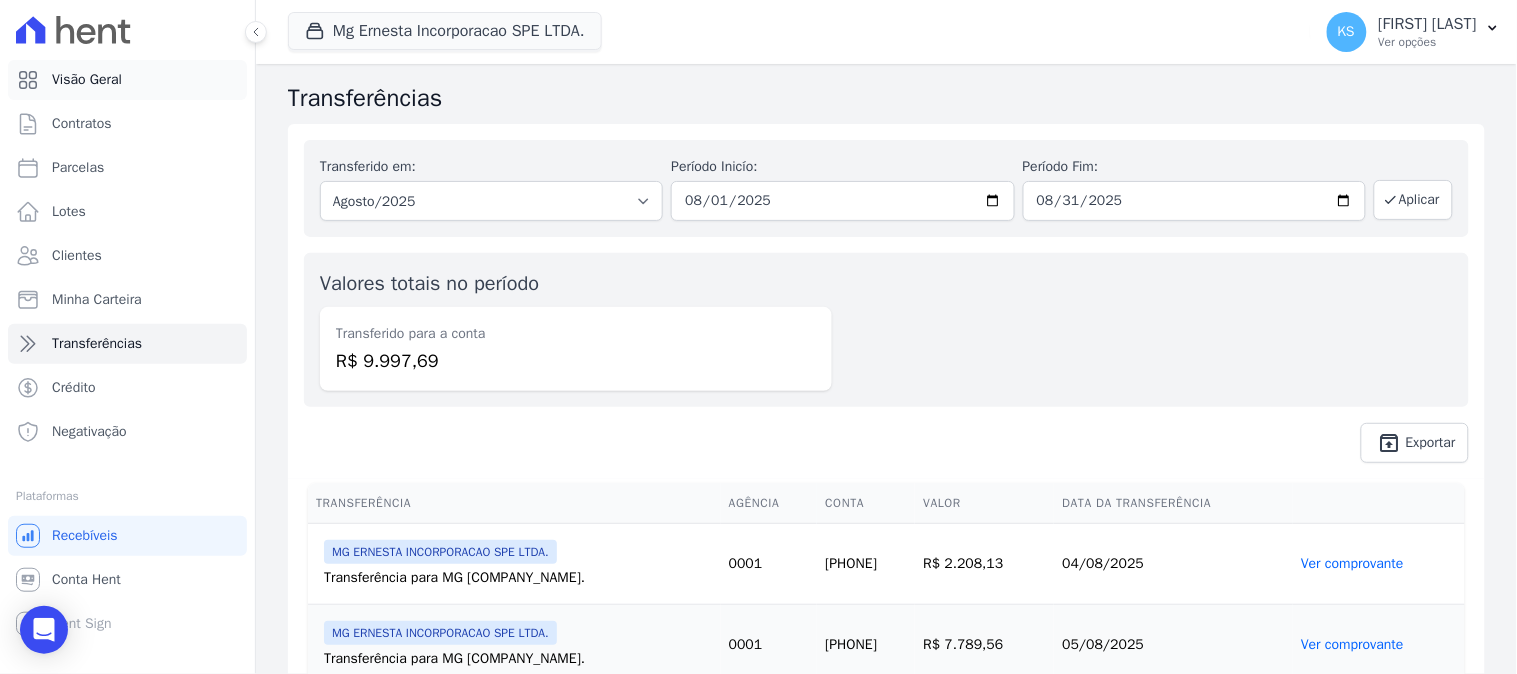 click on "Visão Geral" at bounding box center [87, 80] 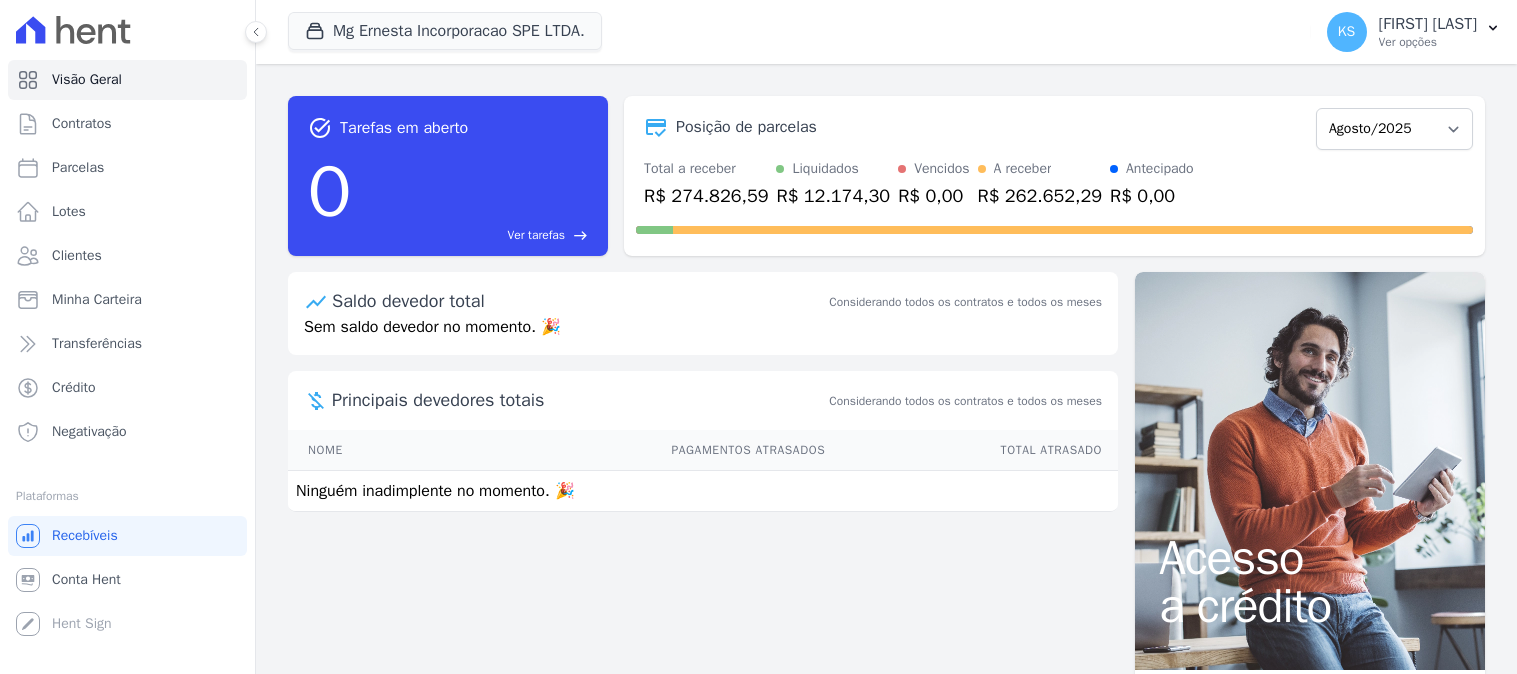 scroll, scrollTop: 0, scrollLeft: 0, axis: both 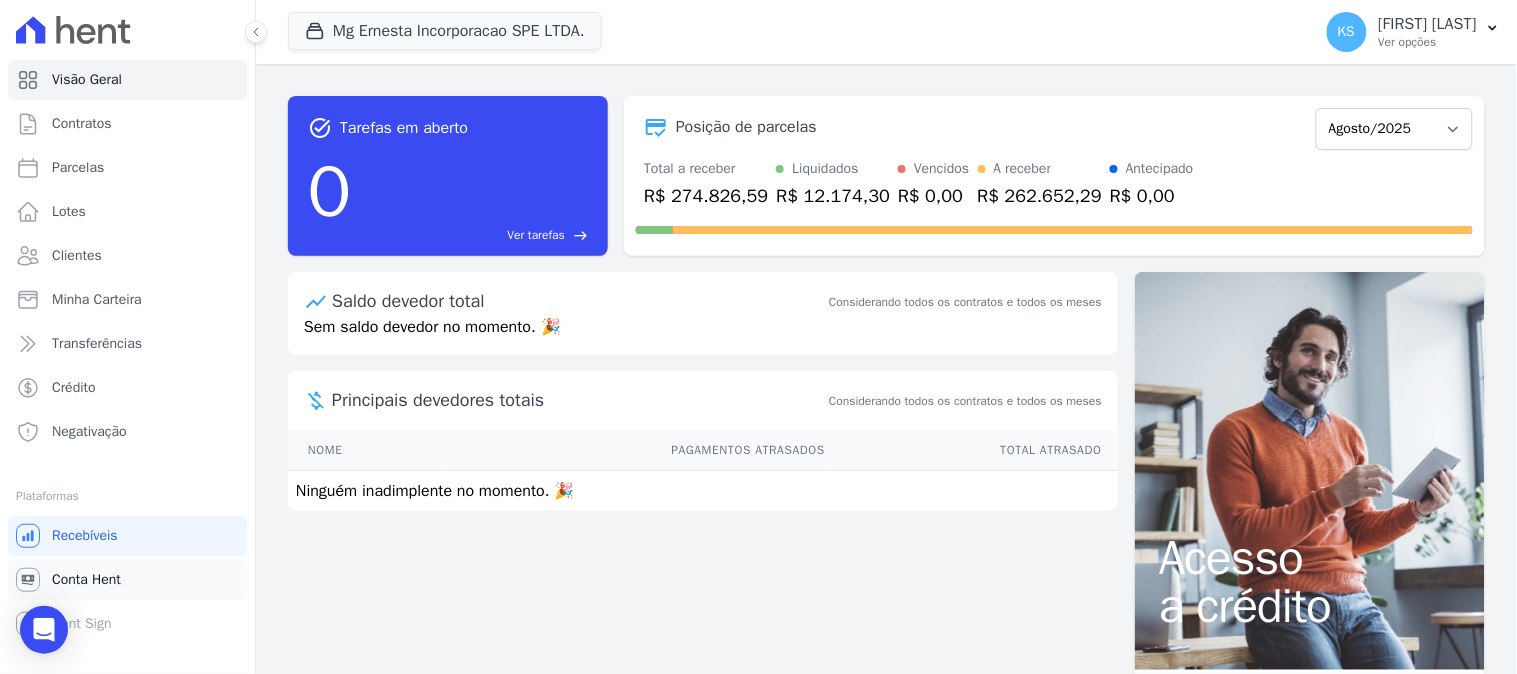 click on "Conta Hent" at bounding box center (86, 580) 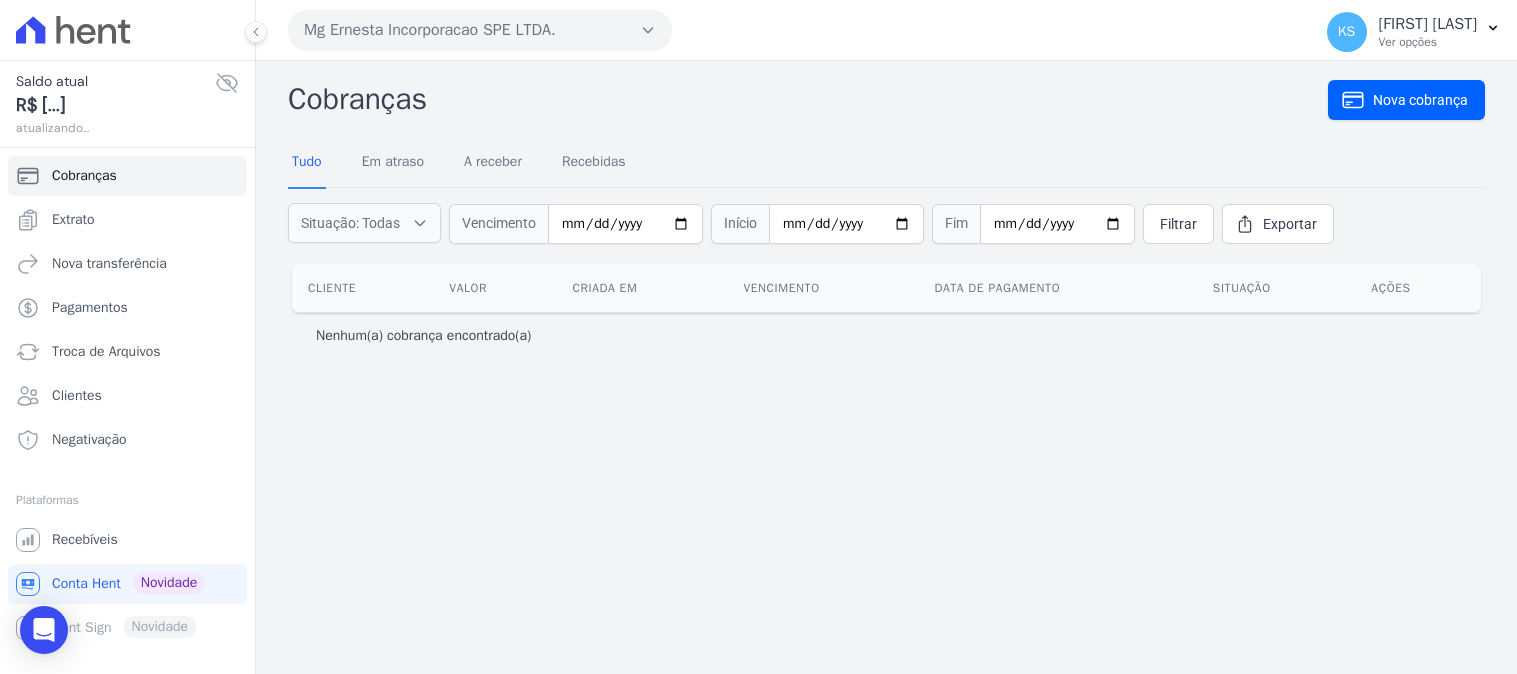 scroll, scrollTop: 0, scrollLeft: 0, axis: both 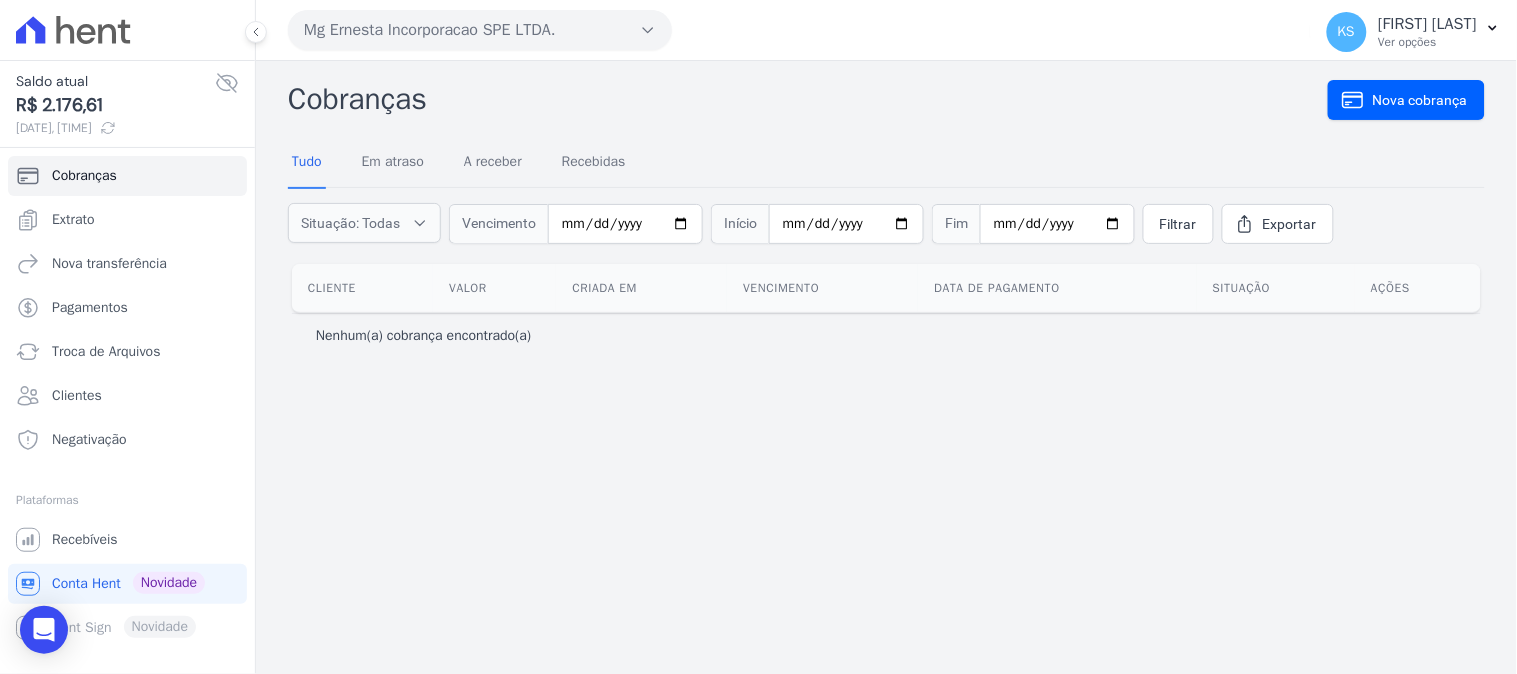 click 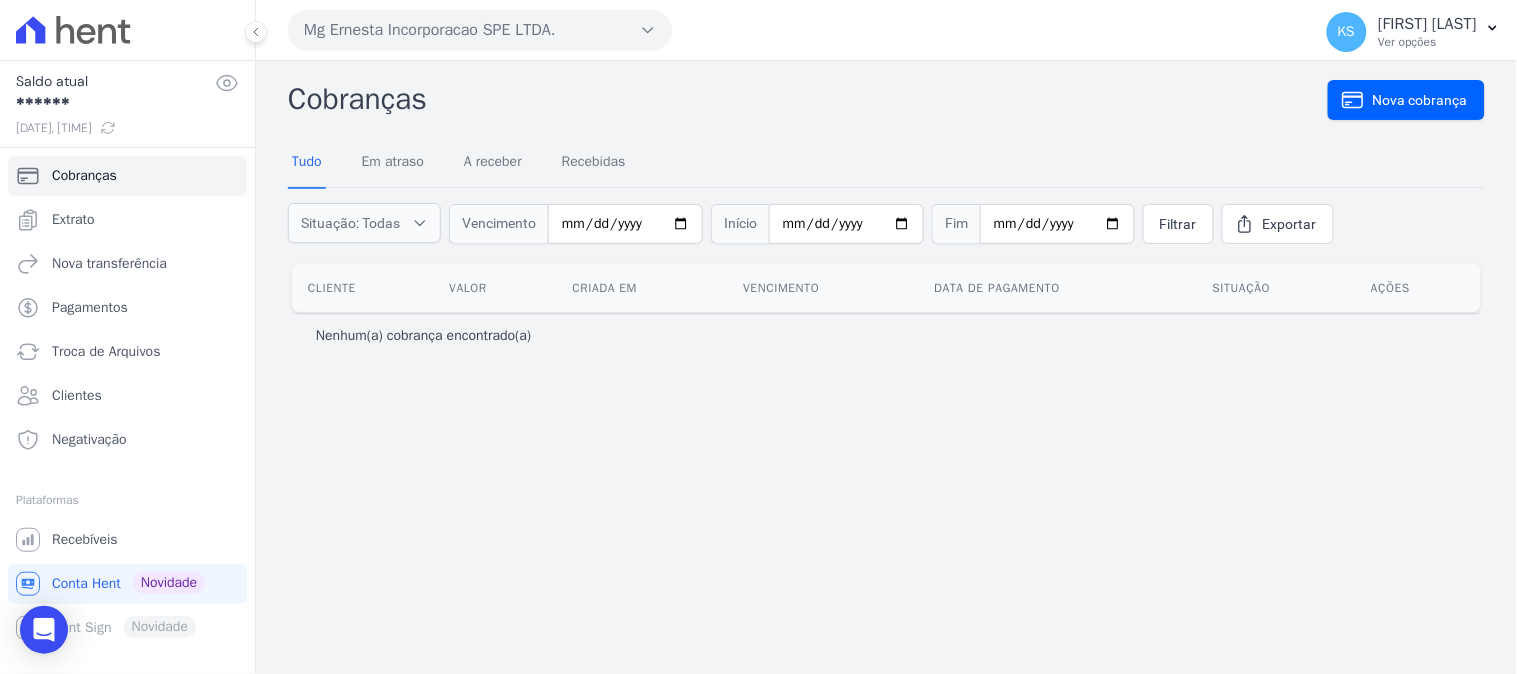 click 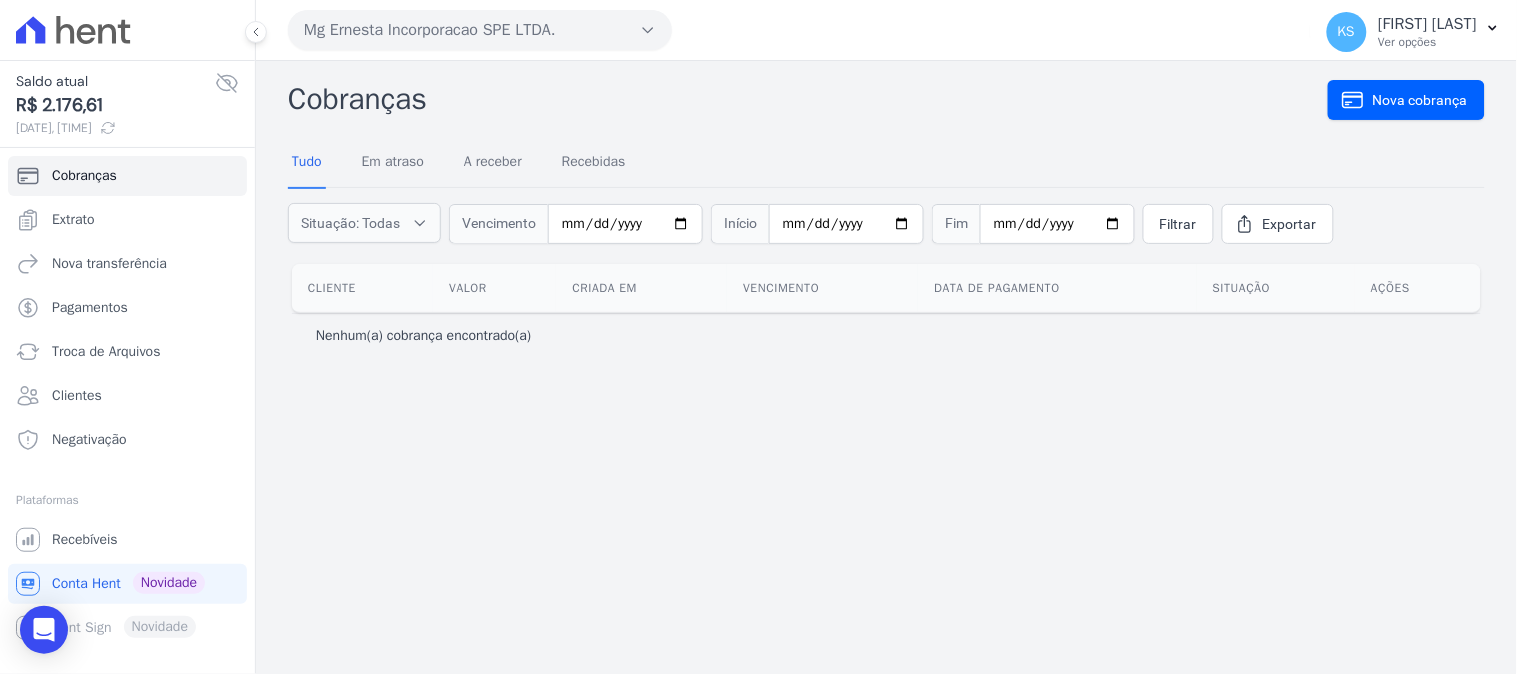 click 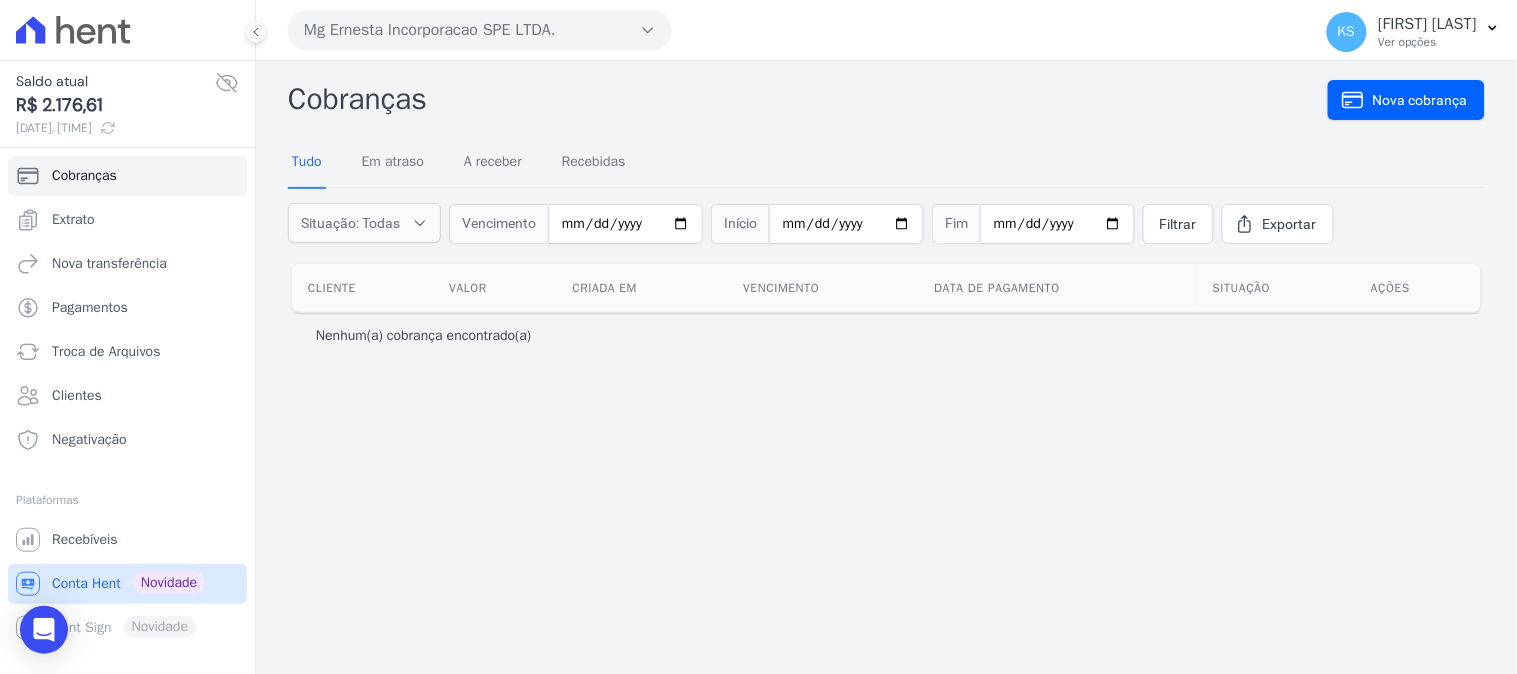 click on "Conta Hent" at bounding box center [86, 584] 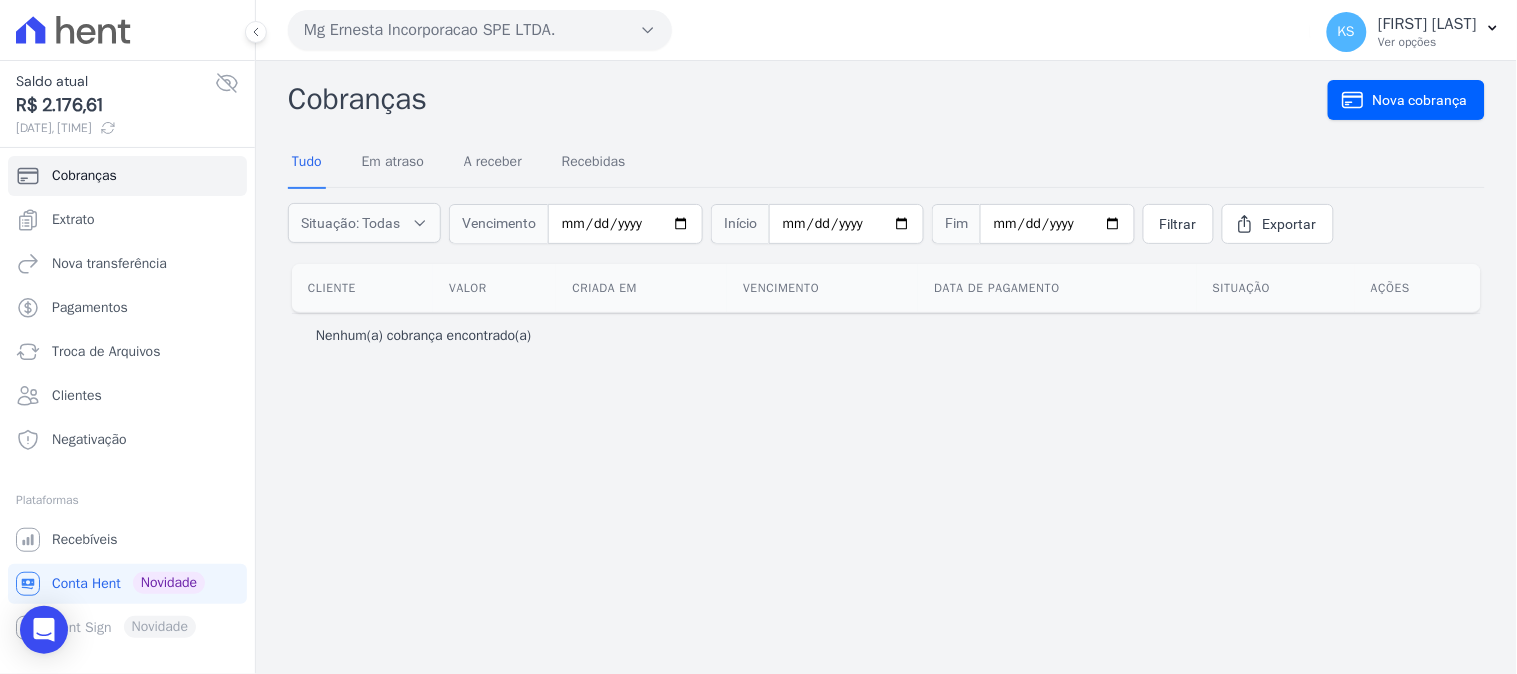 click 